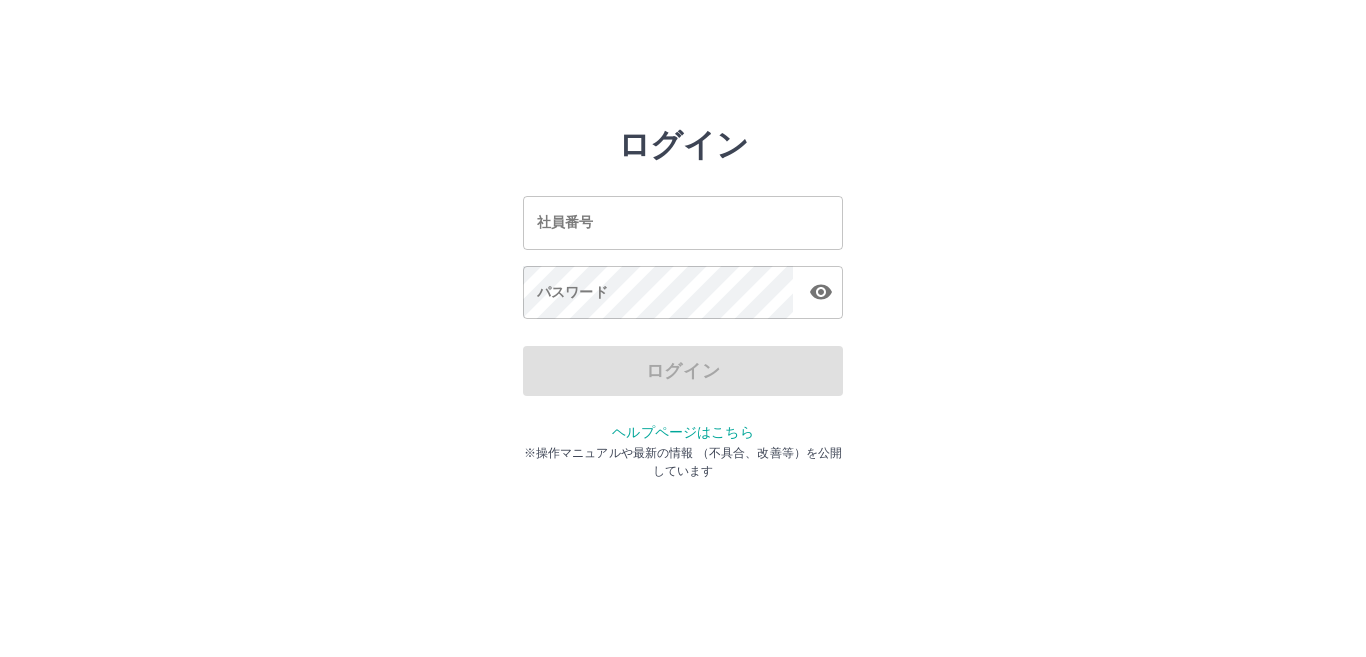 scroll, scrollTop: 0, scrollLeft: 0, axis: both 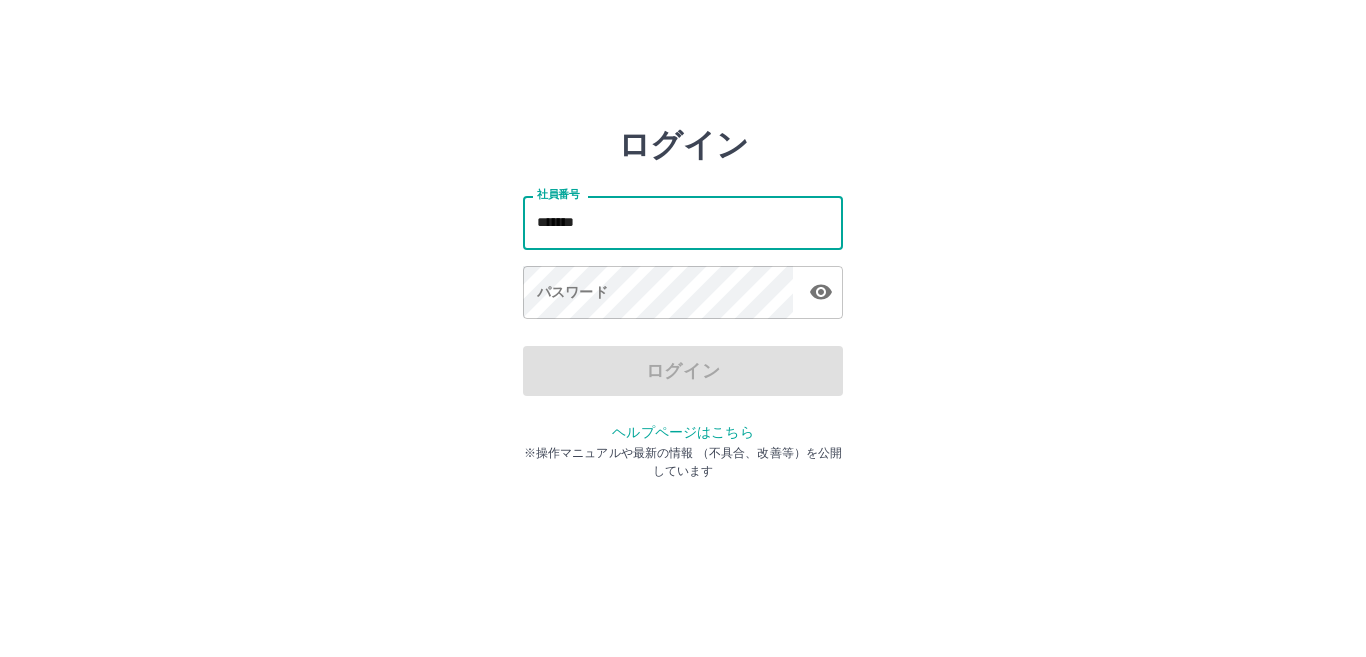 type on "*******" 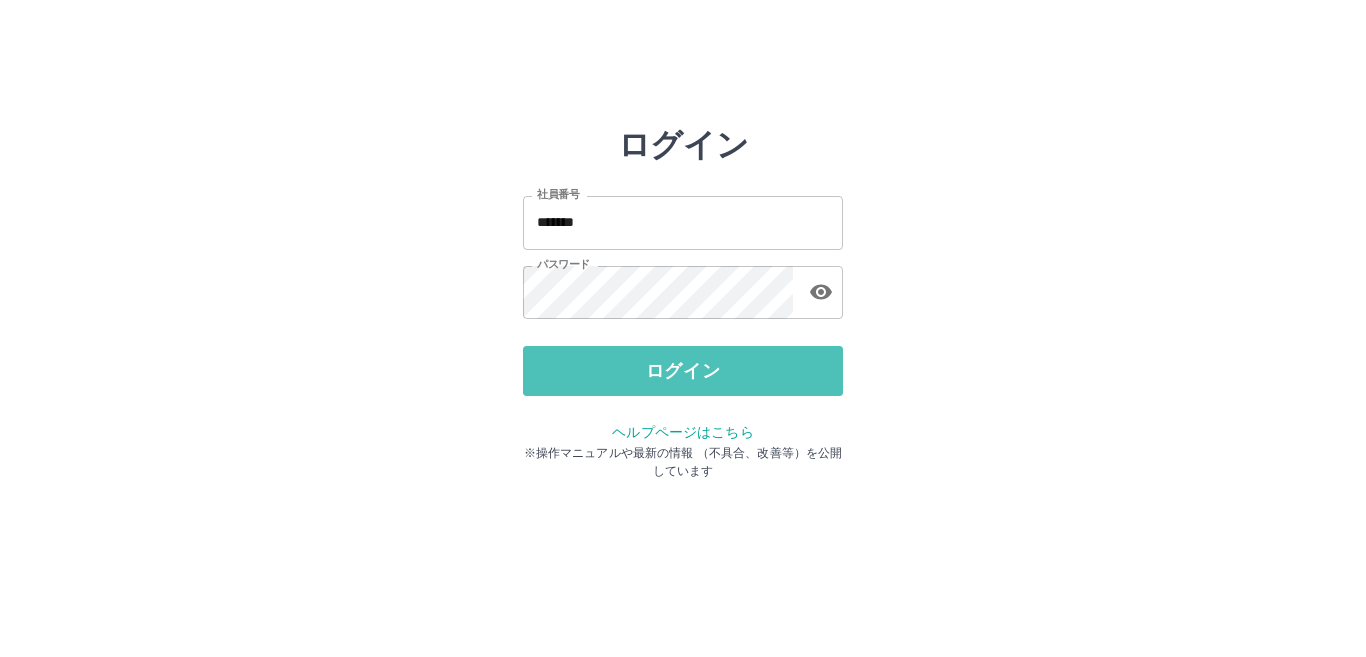 click on "ログイン" at bounding box center [683, 371] 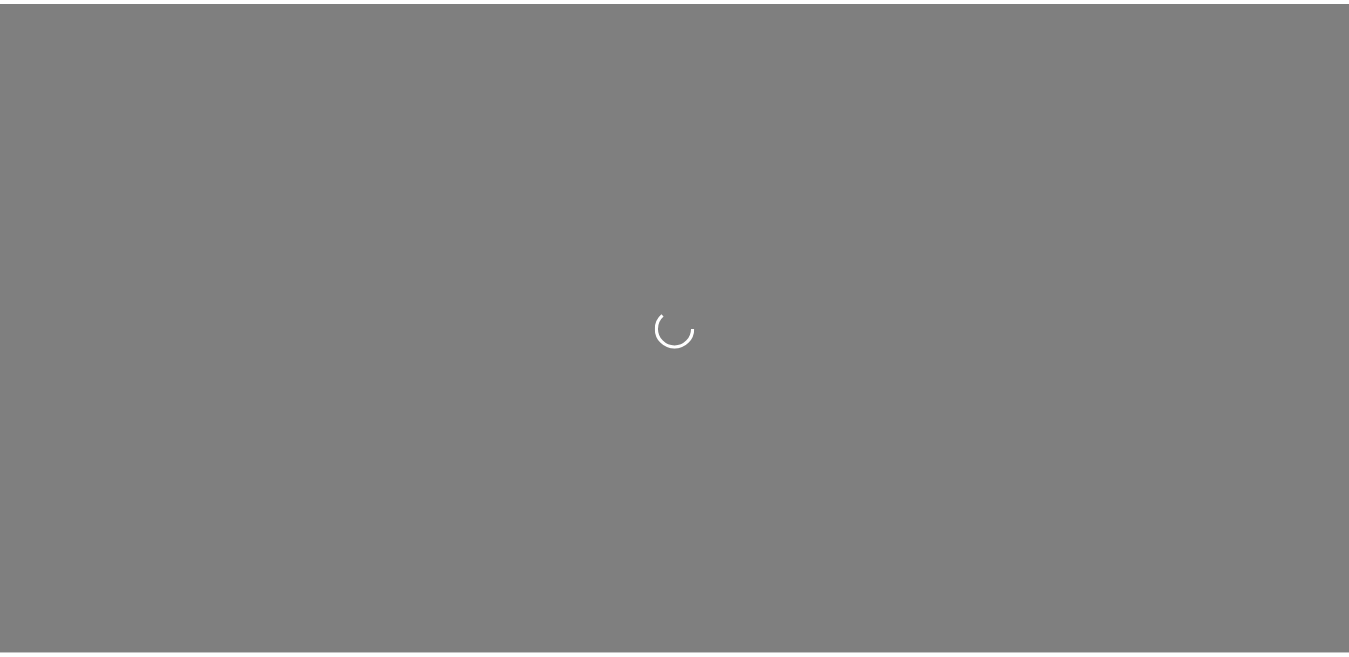 scroll, scrollTop: 0, scrollLeft: 0, axis: both 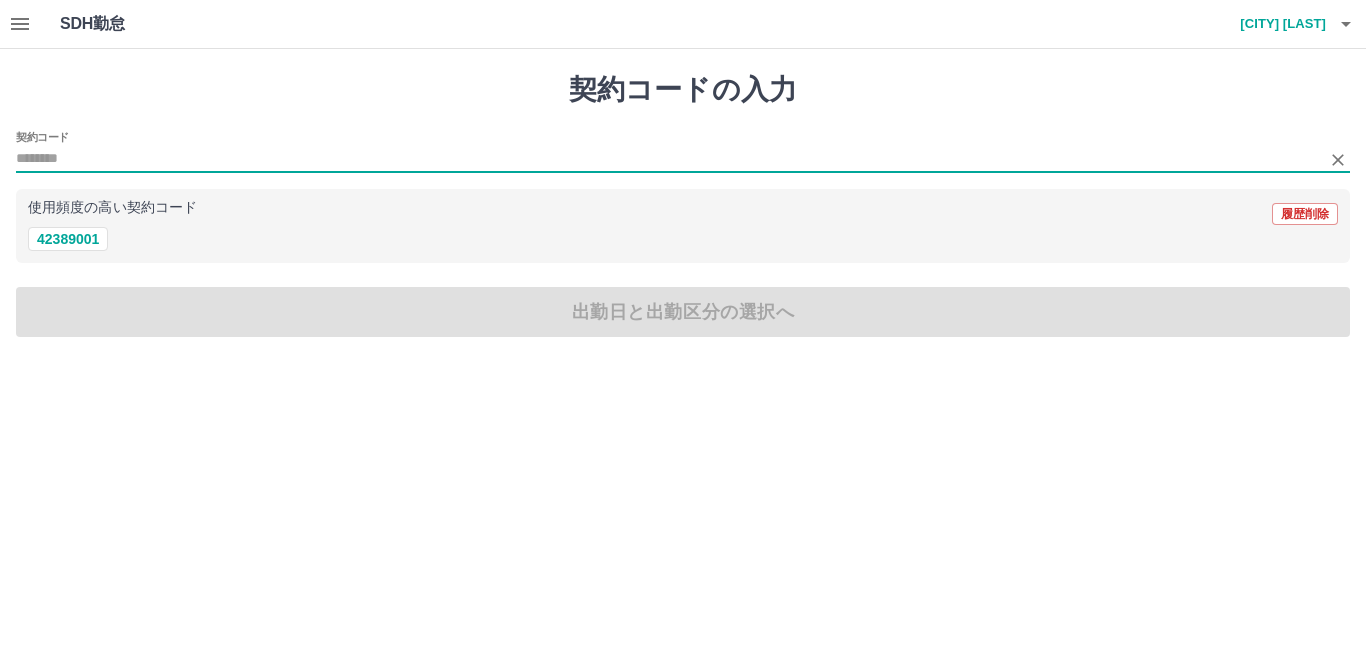 click on "契約コード" at bounding box center (668, 159) 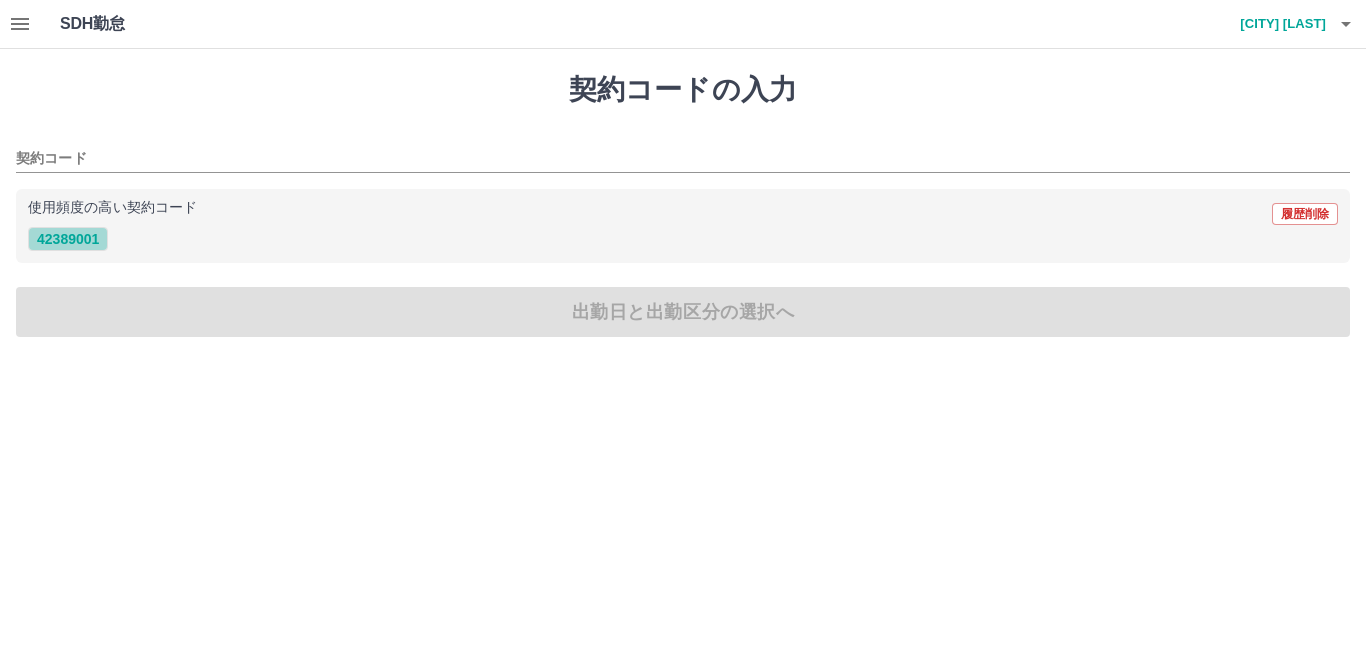 click on "42389001" at bounding box center [68, 239] 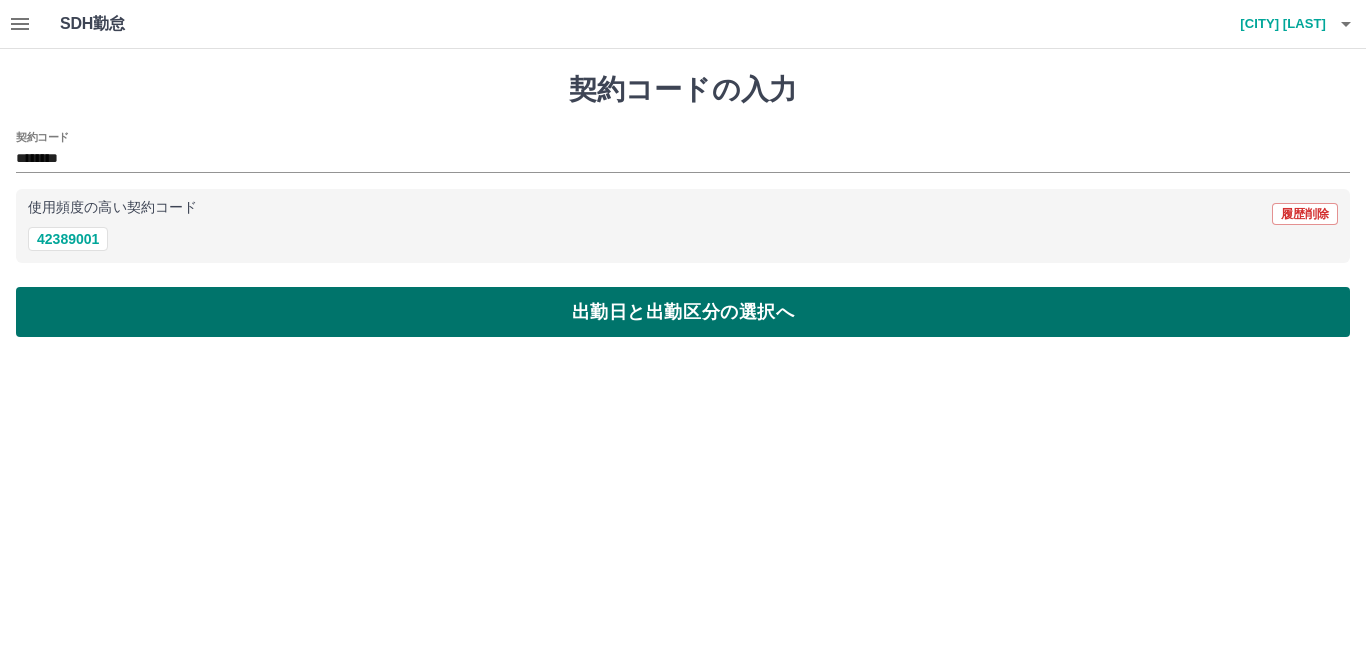 click on "出勤日と出勤区分の選択へ" at bounding box center [683, 312] 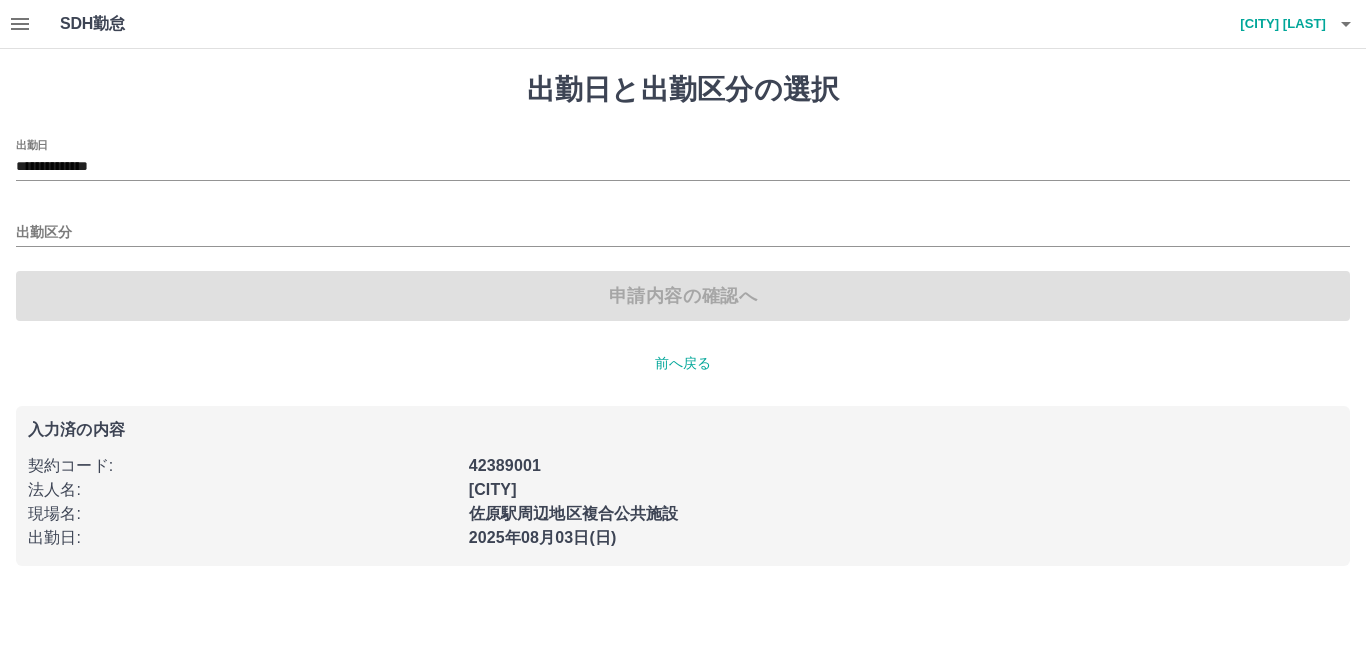 click on "出勤日" at bounding box center [32, 144] 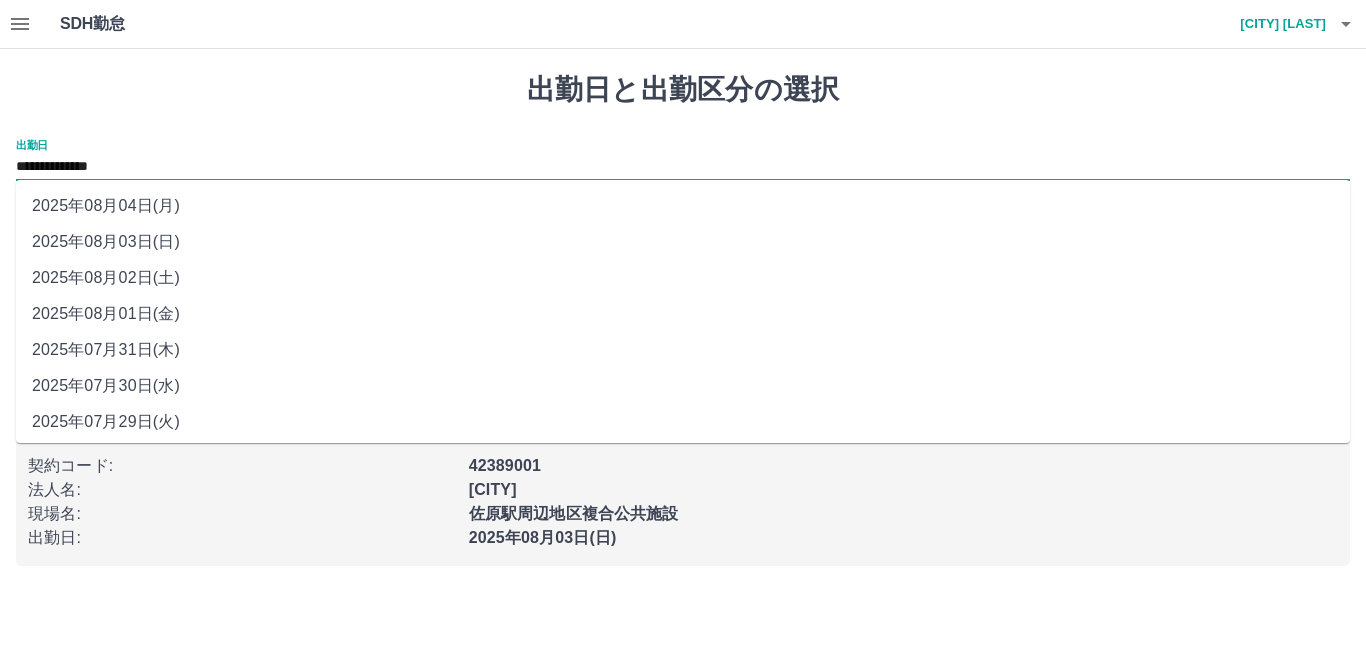 click on "2025年08月02日(土)" at bounding box center [683, 278] 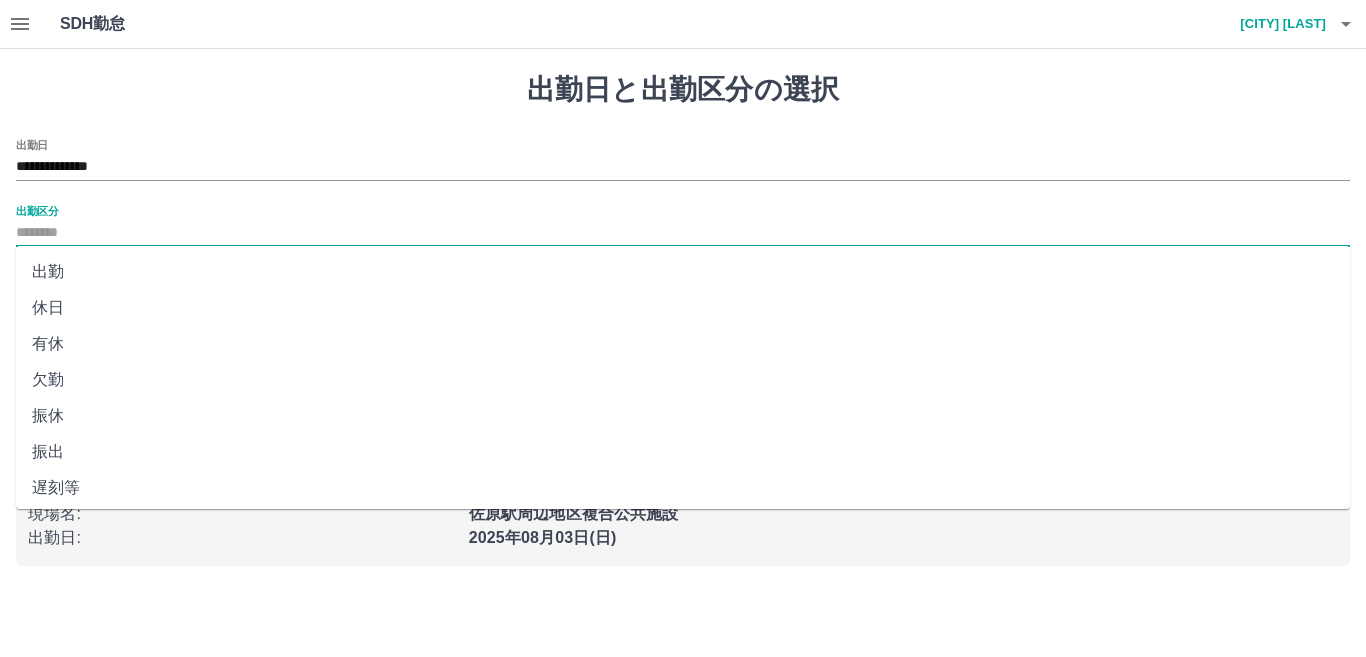 click on "出勤区分" at bounding box center [683, 233] 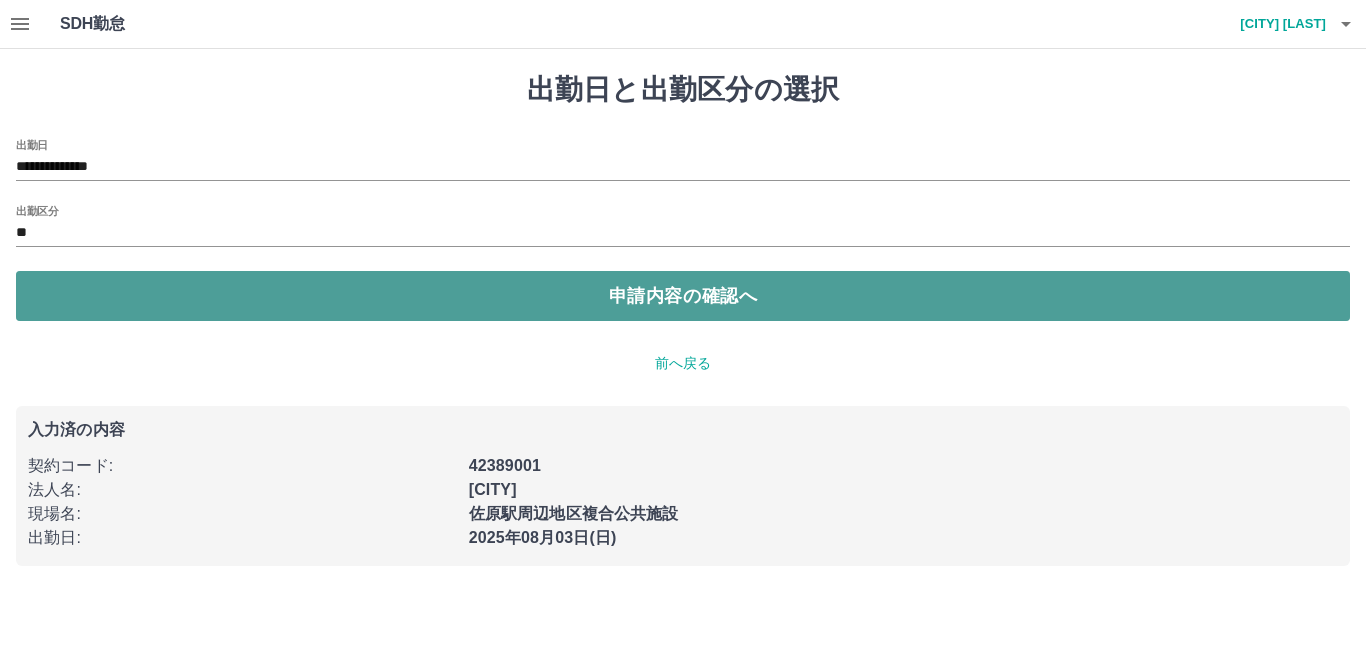 click on "申請内容の確認へ" at bounding box center (683, 296) 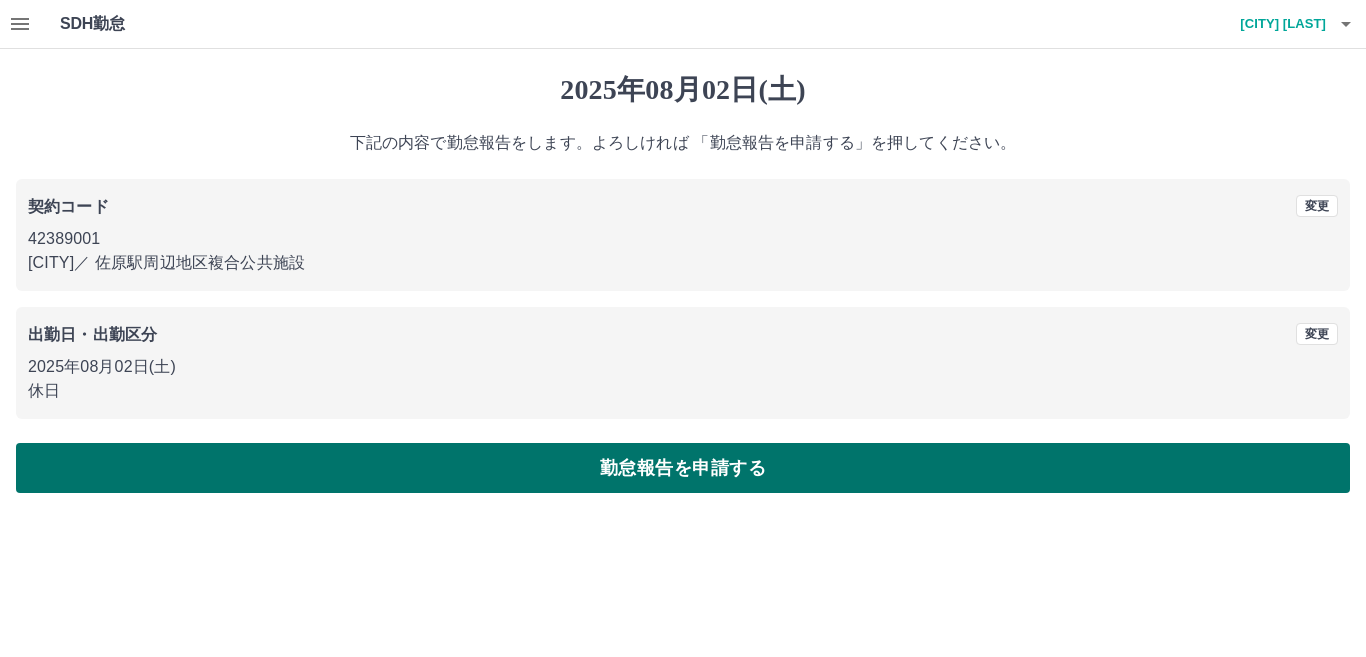 click on "勤怠報告を申請する" at bounding box center [683, 468] 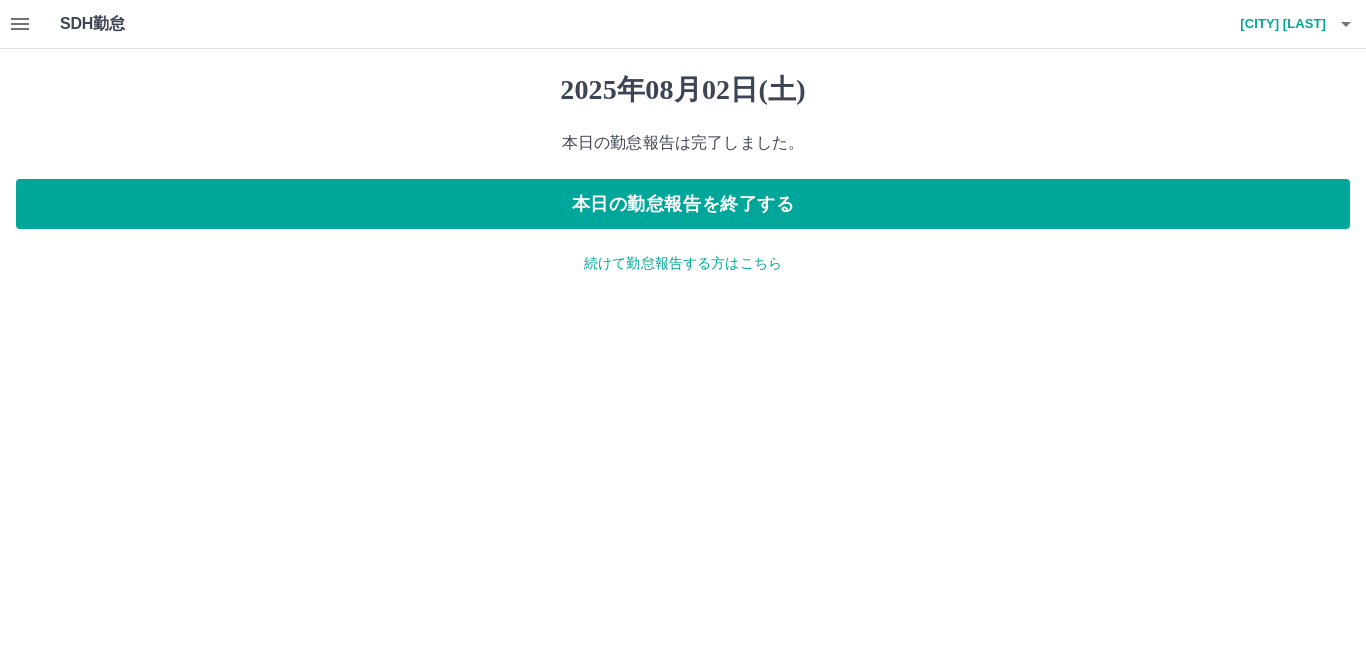 click on "続けて勤怠報告する方はこちら" at bounding box center [683, 263] 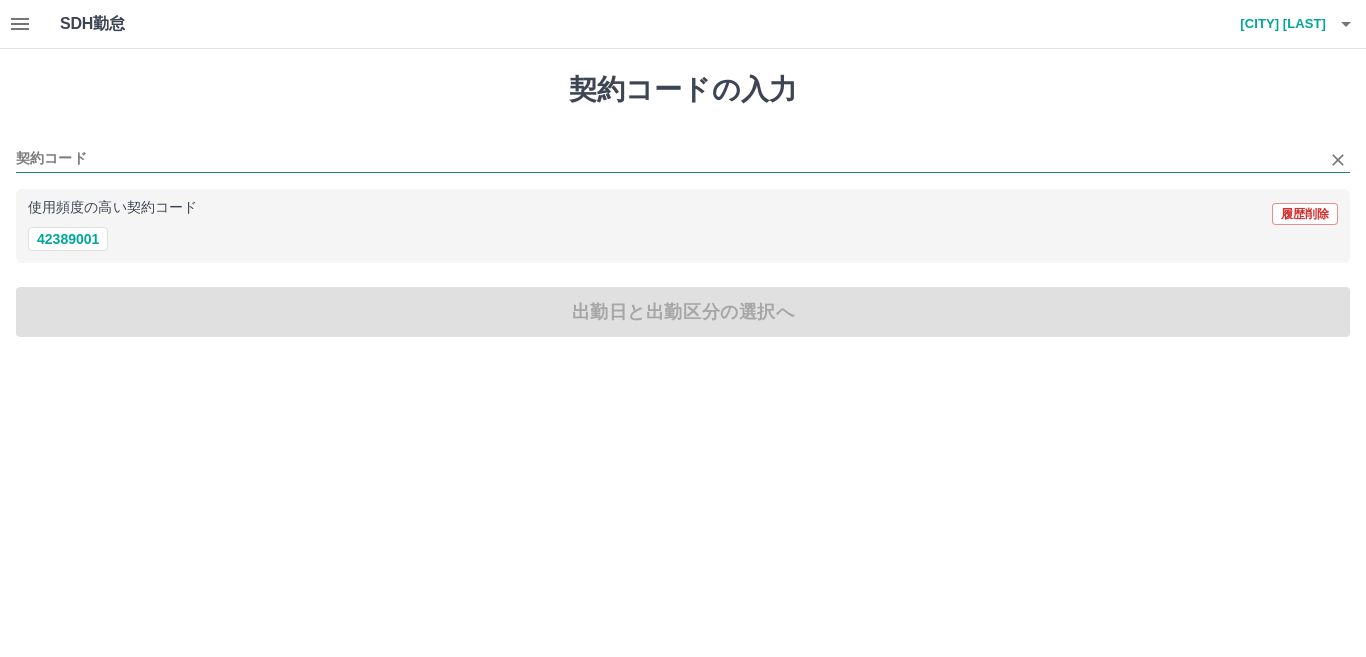 click on "契約コード" at bounding box center [668, 159] 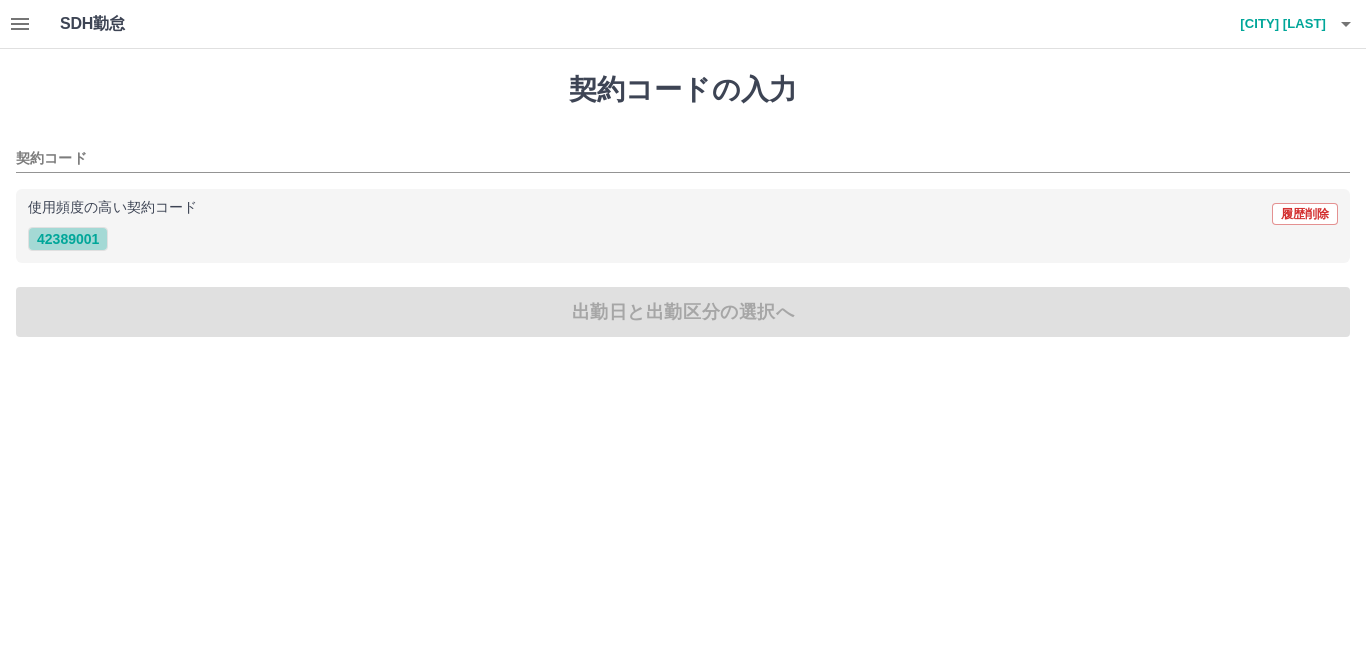 click on "42389001" at bounding box center (68, 239) 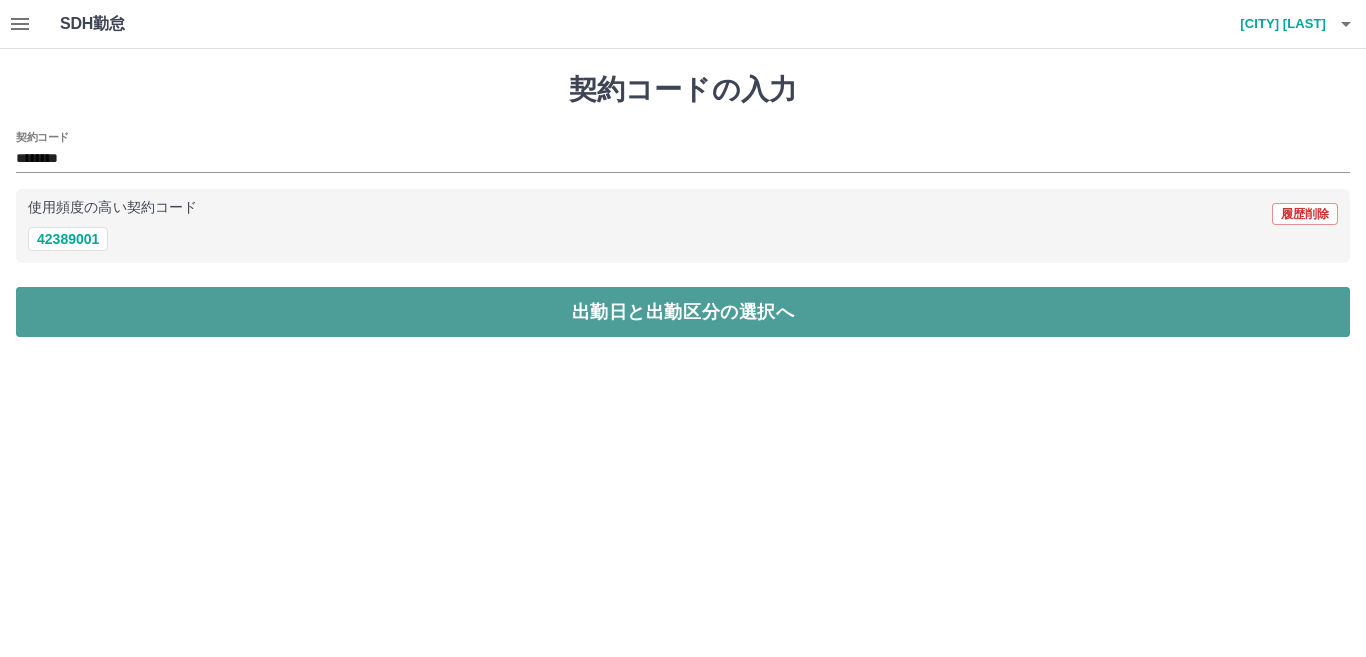 click on "出勤日と出勤区分の選択へ" at bounding box center [683, 312] 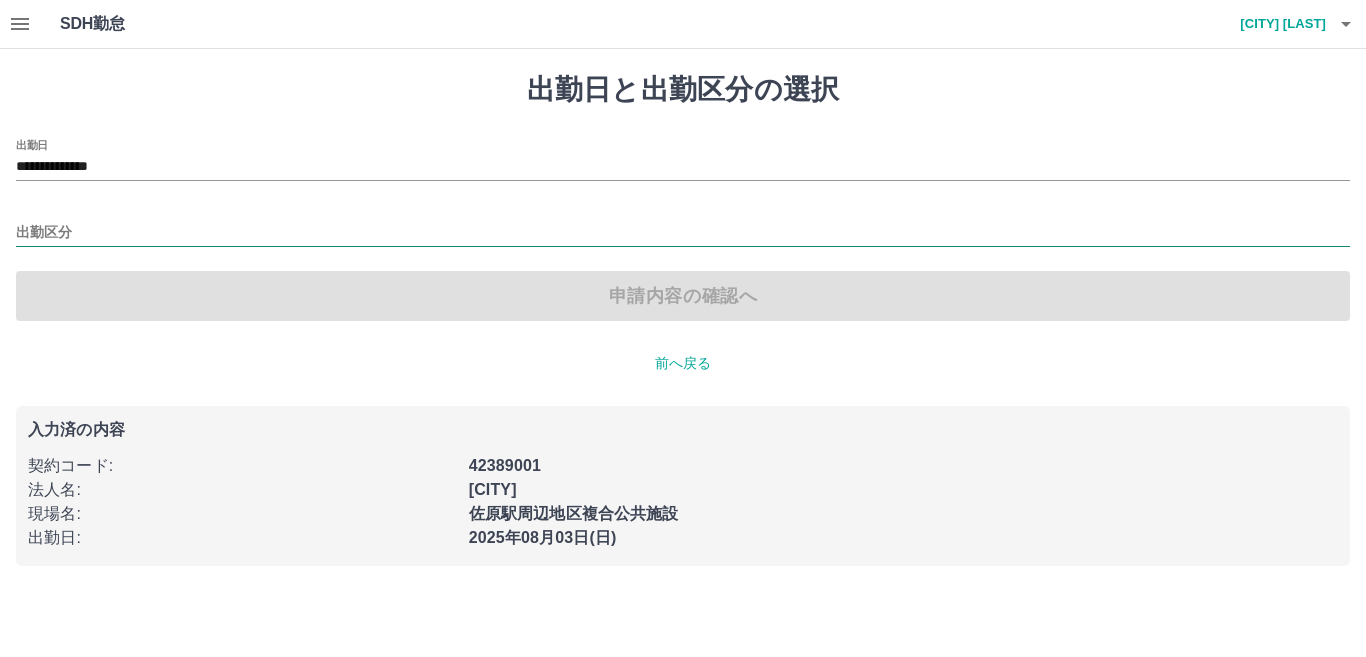 click on "出勤区分" at bounding box center [683, 233] 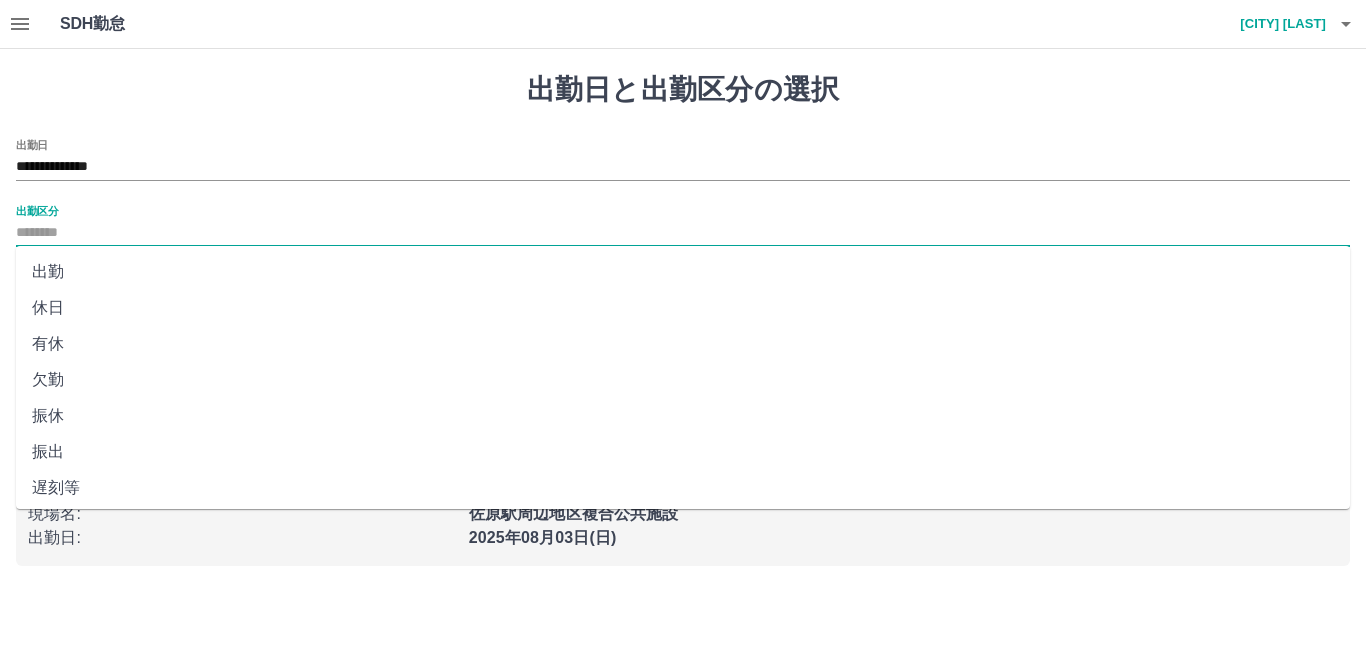 click on "出勤" at bounding box center (683, 272) 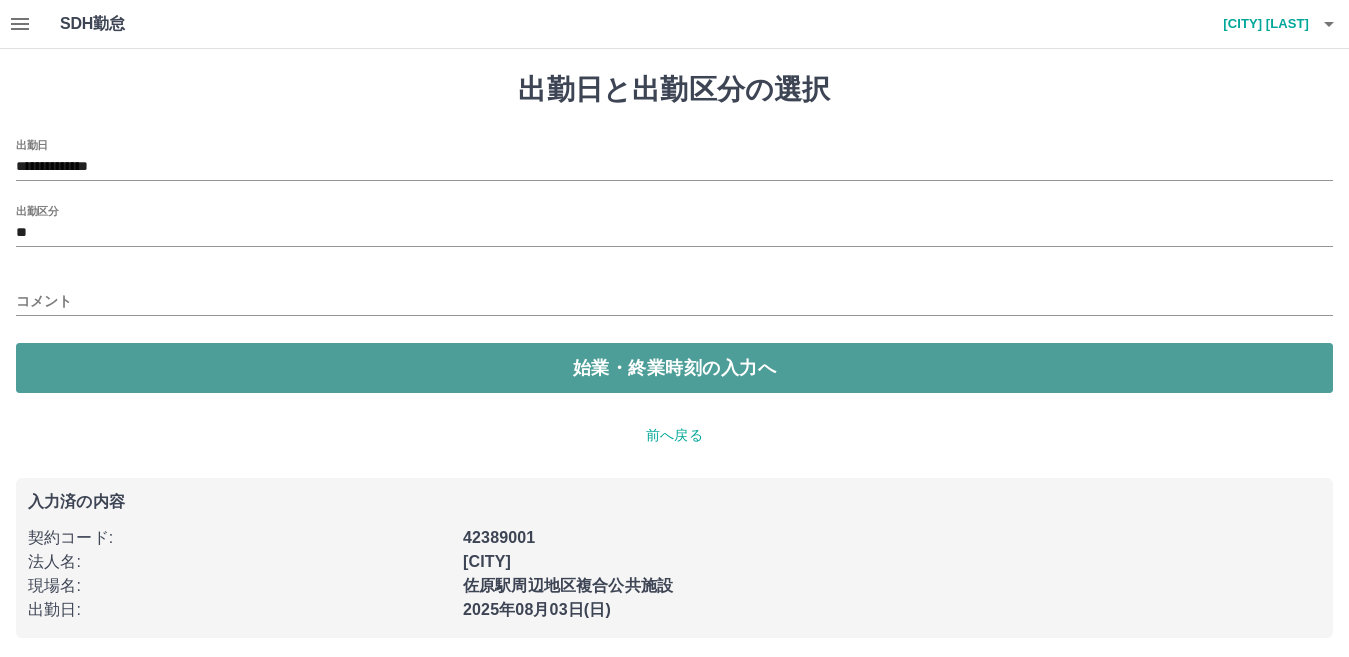 click on "始業・終業時刻の入力へ" at bounding box center (674, 368) 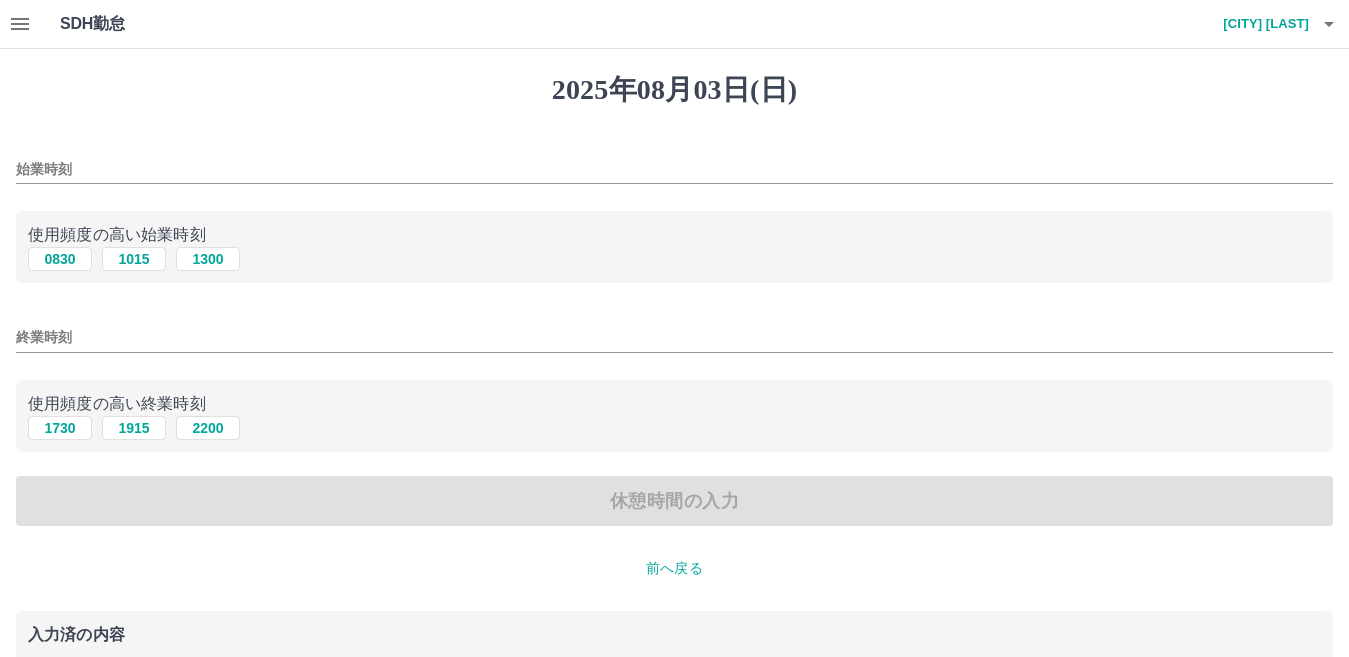 click on "使用頻度の高い始業時刻" at bounding box center [674, 235] 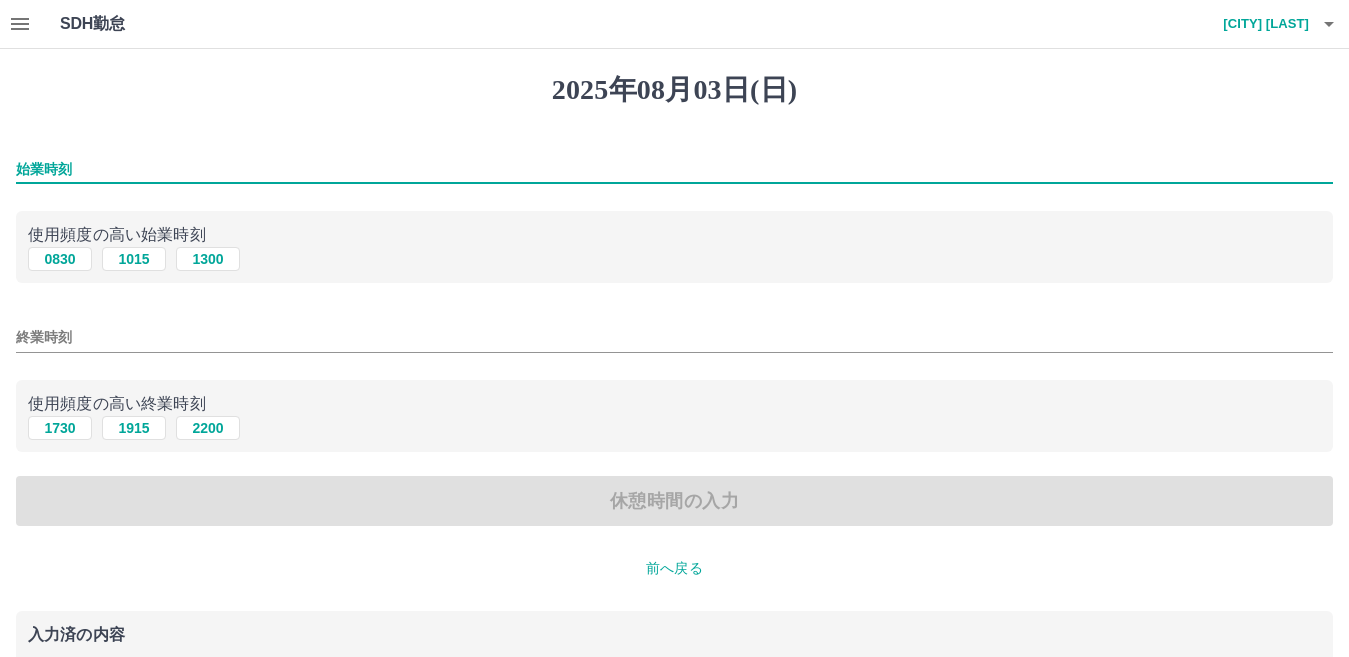 type on "****" 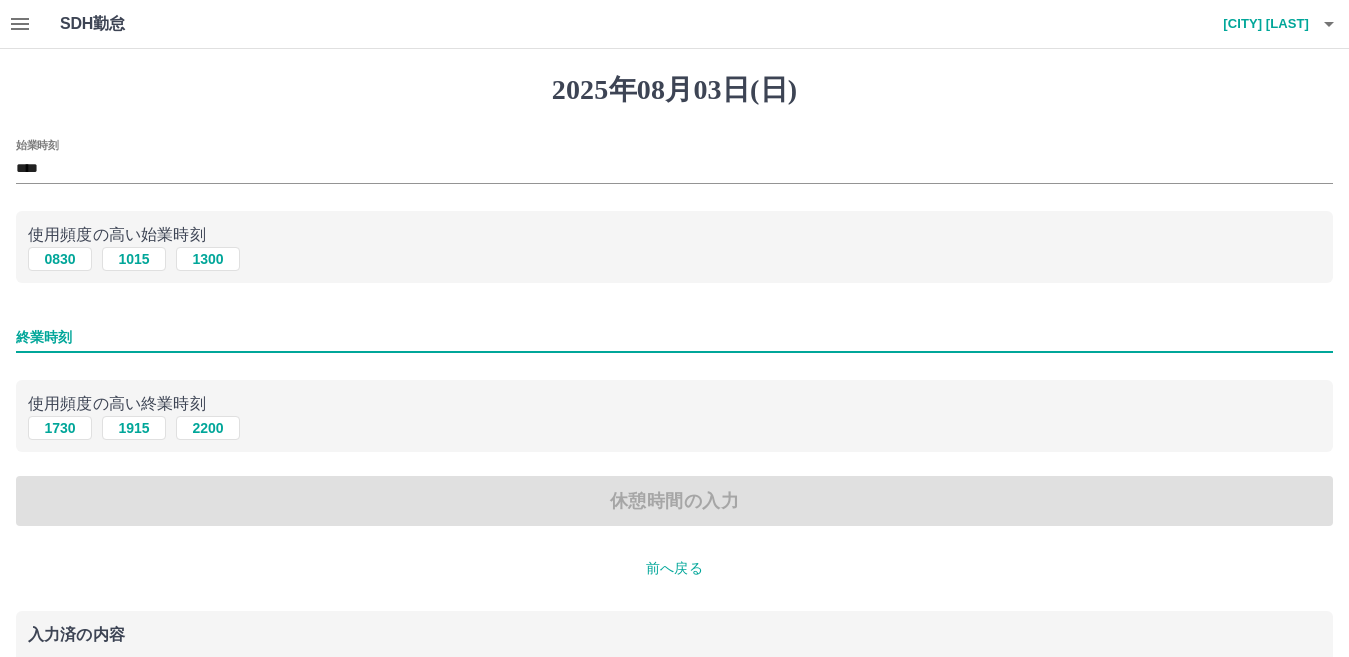 click on "終業時刻" at bounding box center [674, 337] 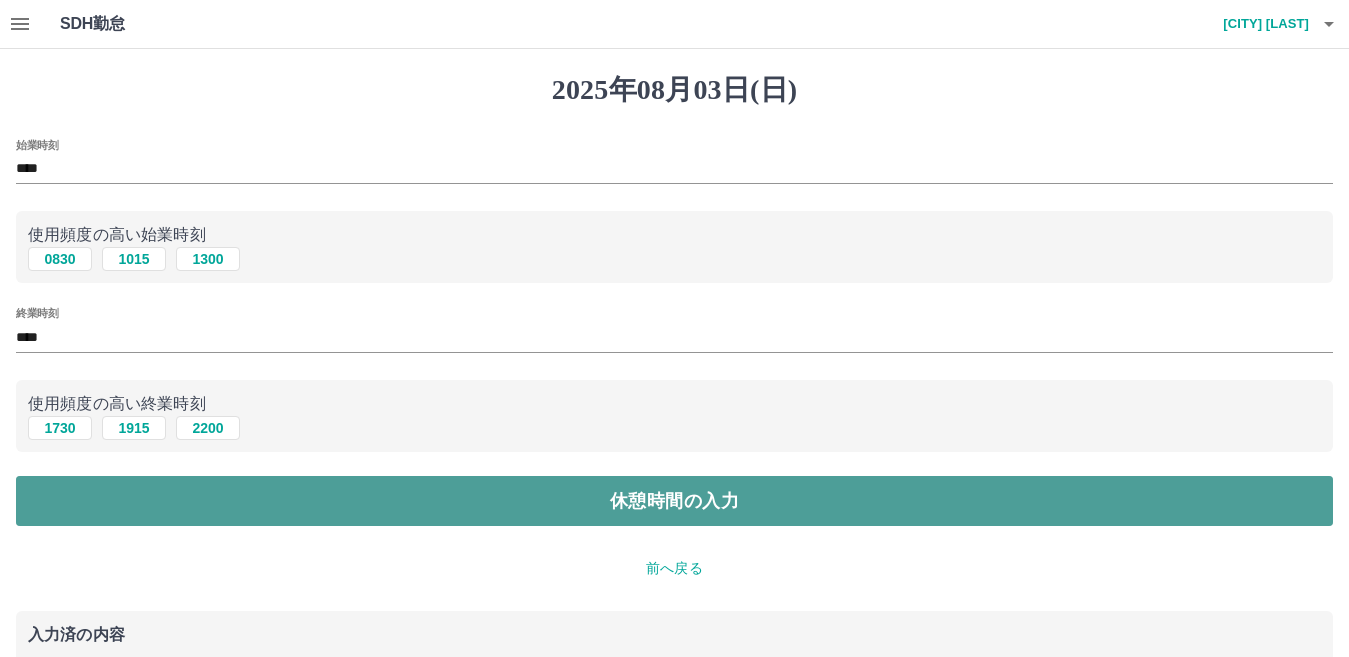 click on "休憩時間の入力" at bounding box center (674, 501) 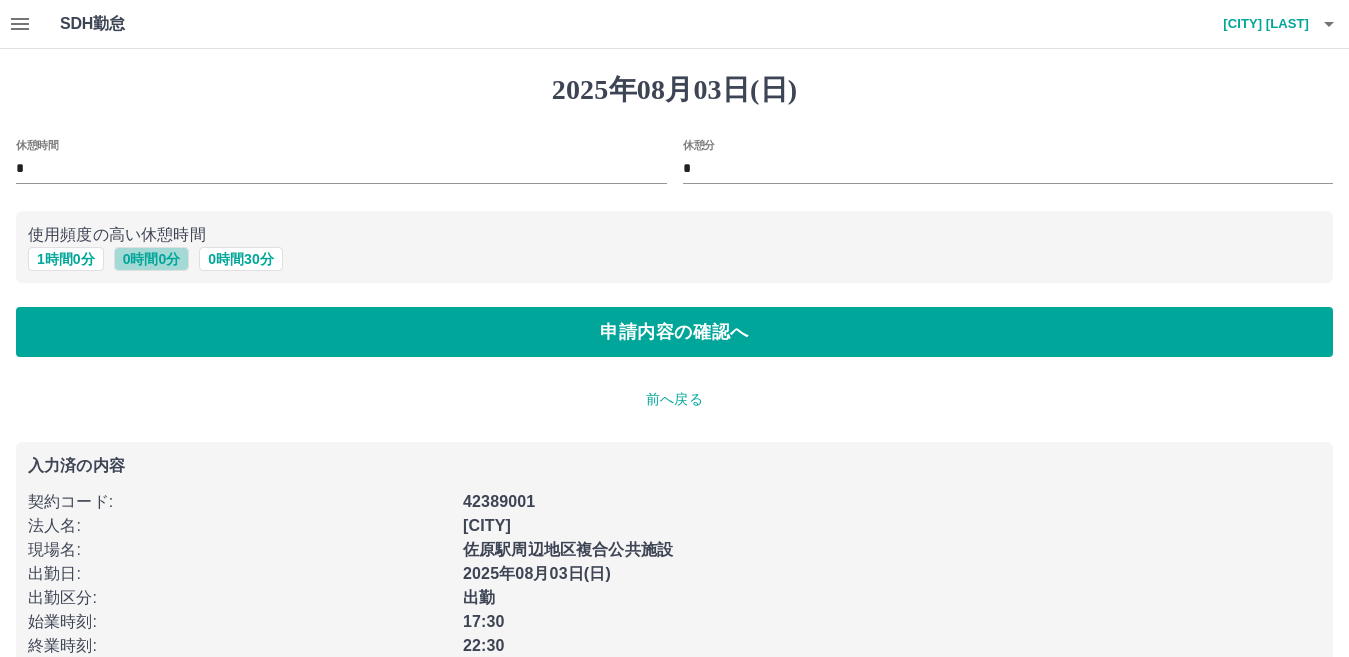 click on "0 時間 0 分" at bounding box center (152, 259) 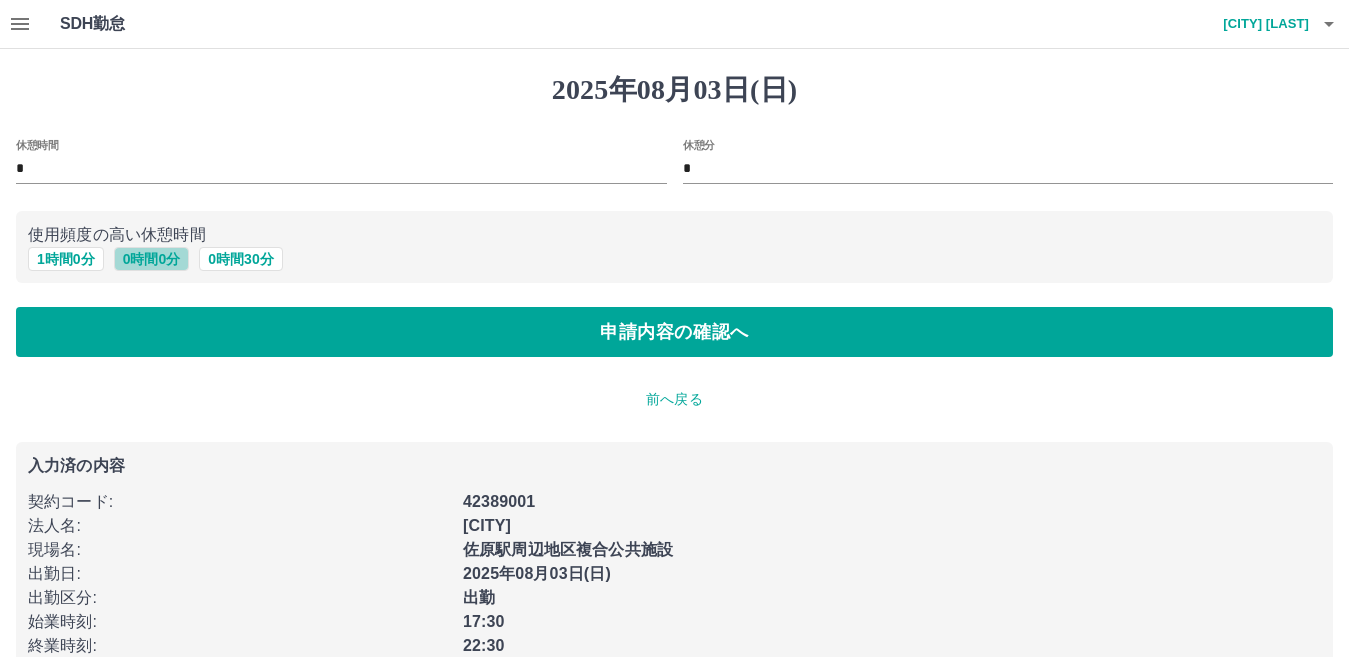 click on "0 時間 0 分" at bounding box center (152, 259) 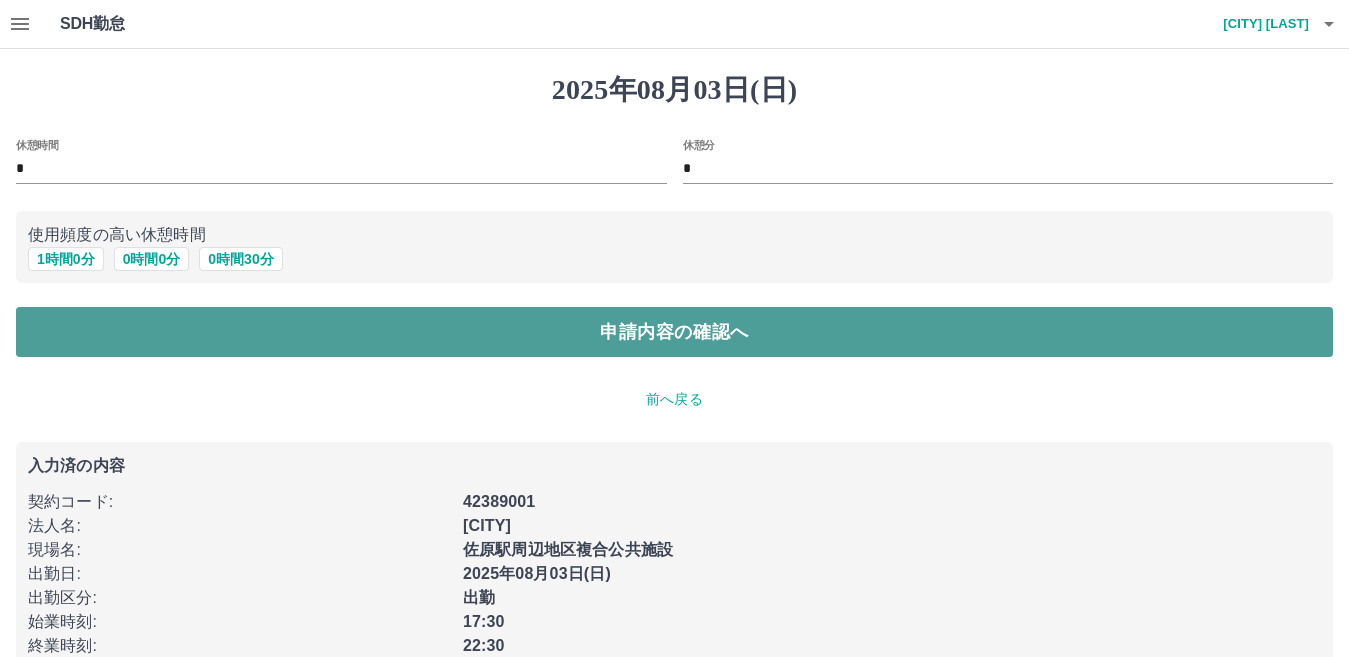 click on "申請内容の確認へ" at bounding box center [674, 332] 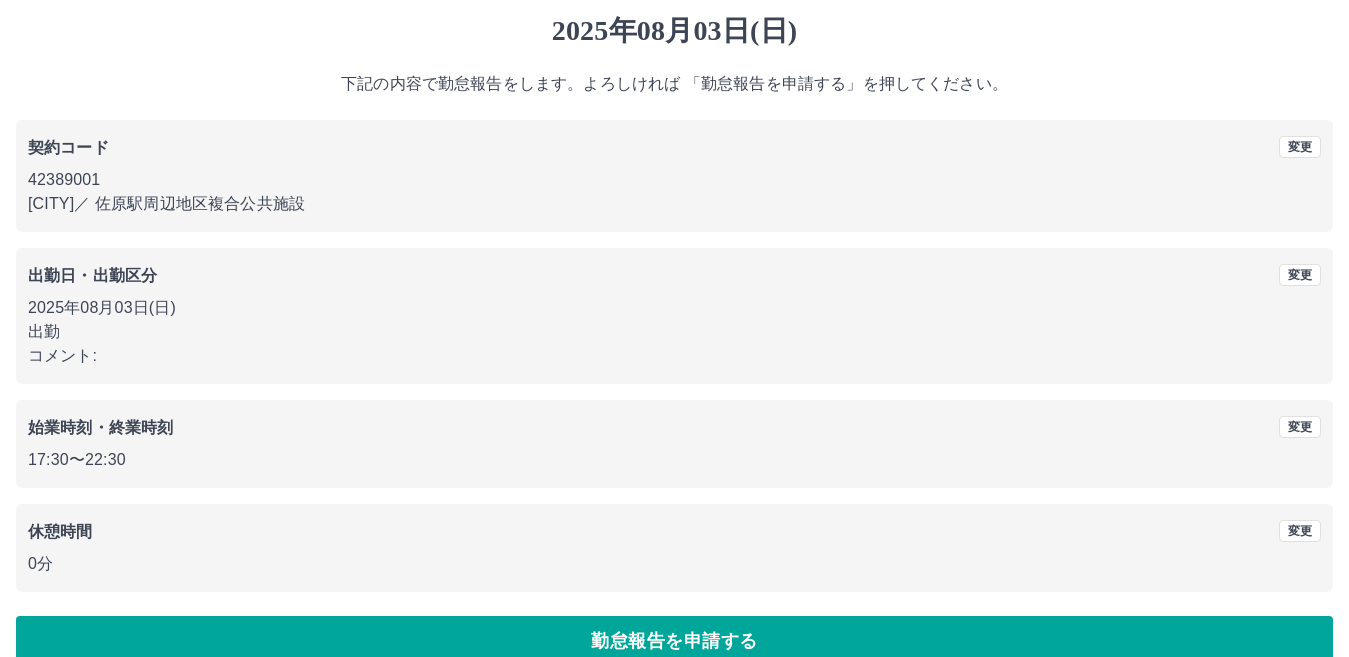 scroll, scrollTop: 91, scrollLeft: 0, axis: vertical 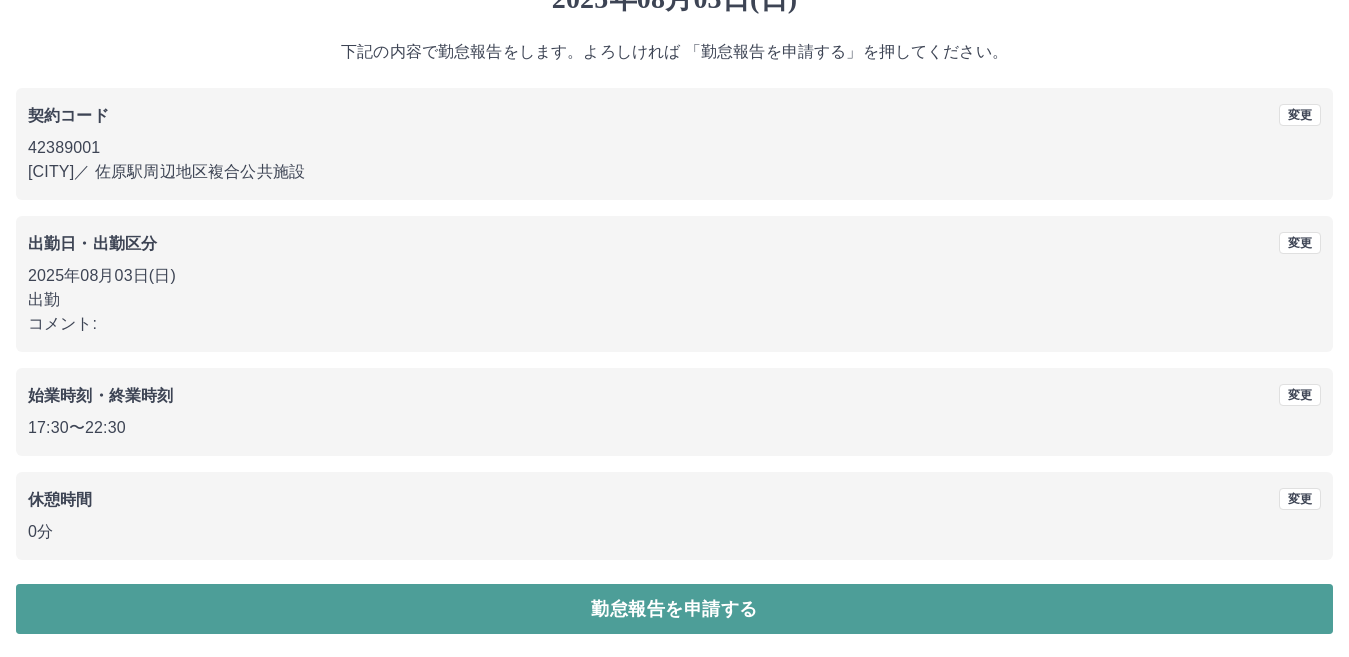 click on "勤怠報告を申請する" at bounding box center (674, 609) 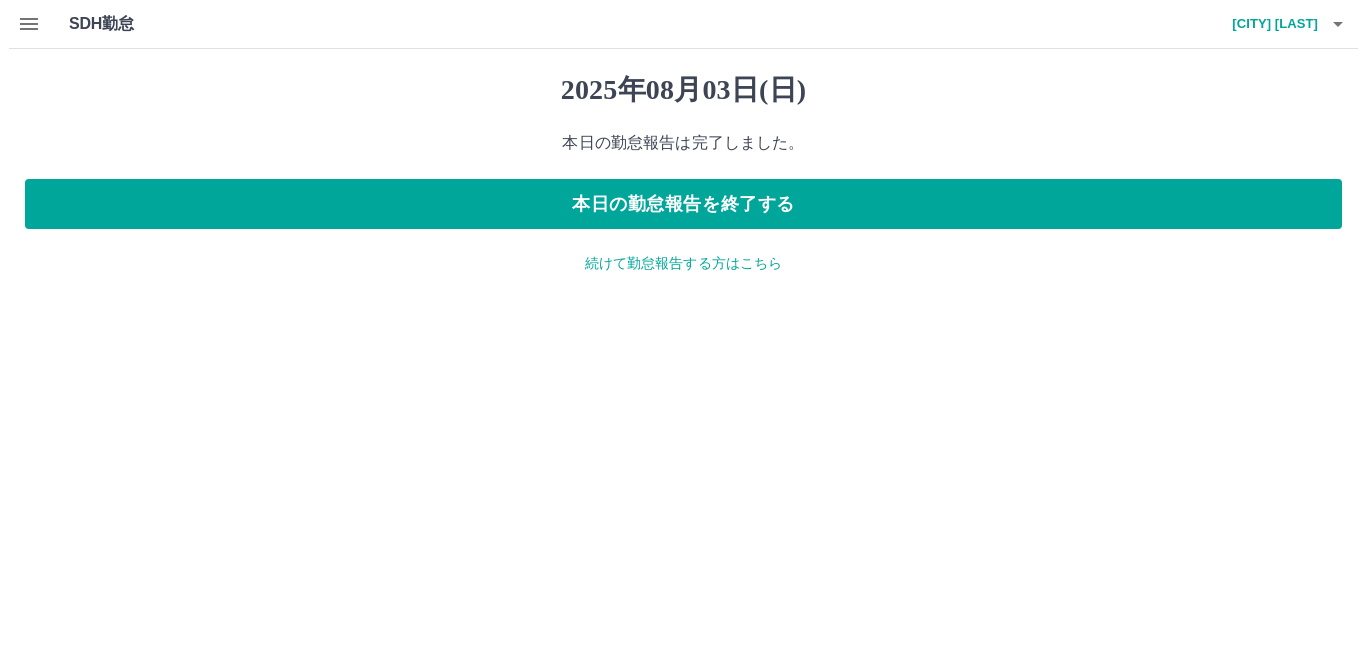 scroll, scrollTop: 0, scrollLeft: 0, axis: both 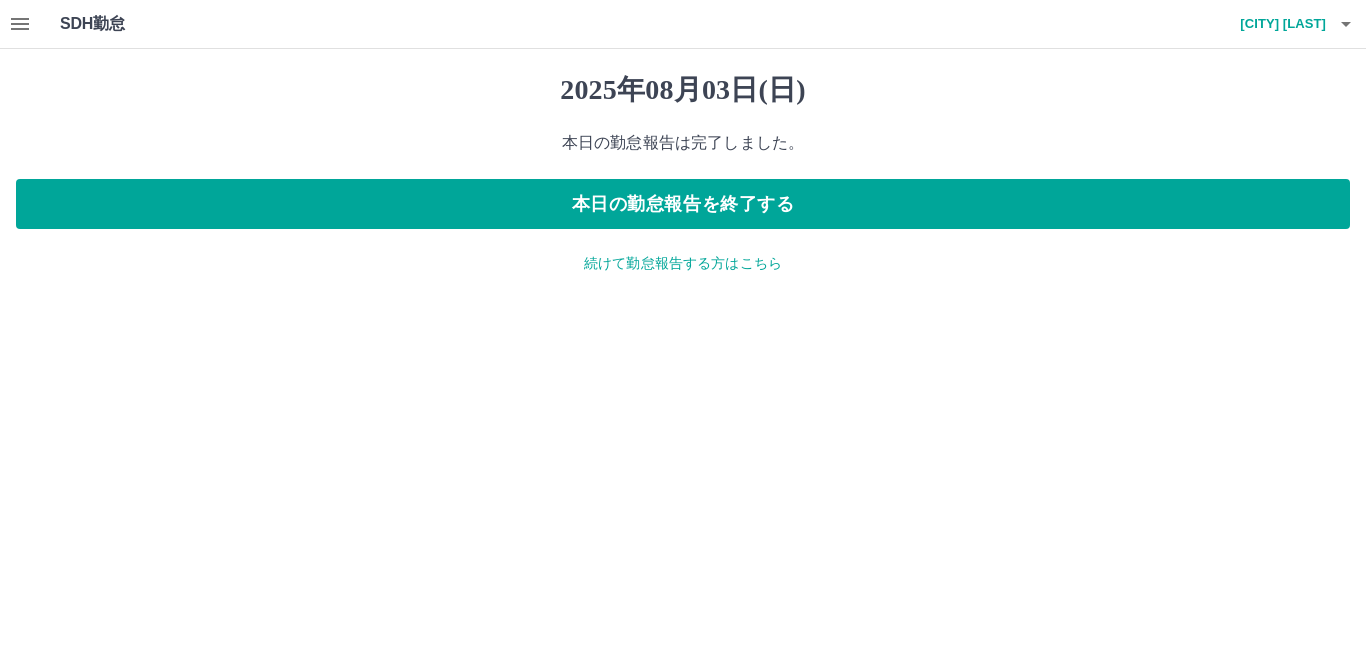 click on "続けて勤怠報告する方はこちら" at bounding box center (683, 263) 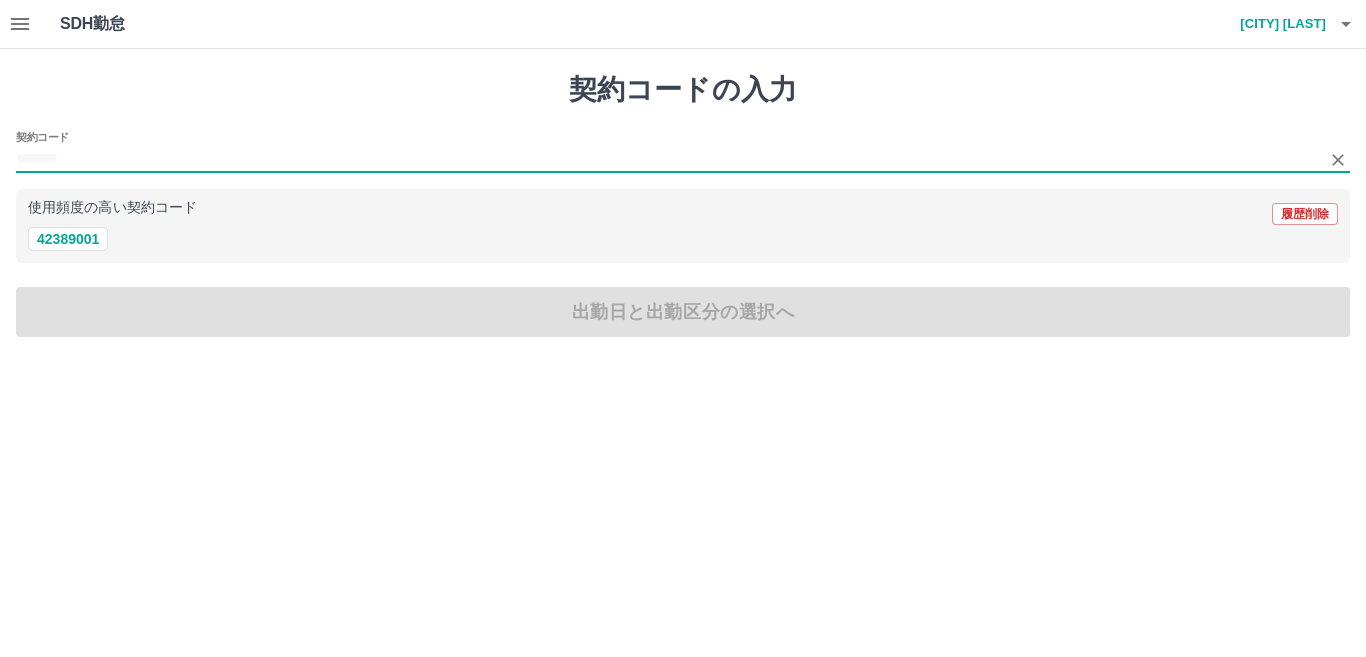 click on "契約コード" at bounding box center (668, 159) 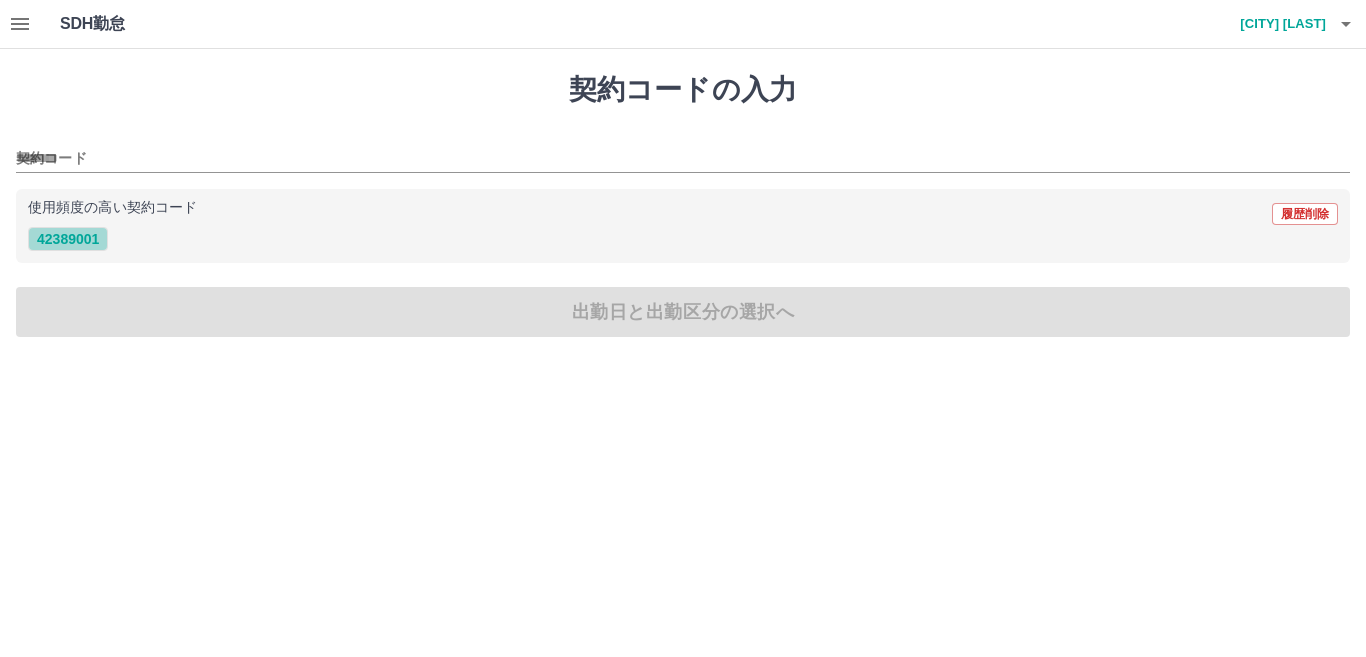 click on "42389001" at bounding box center [68, 239] 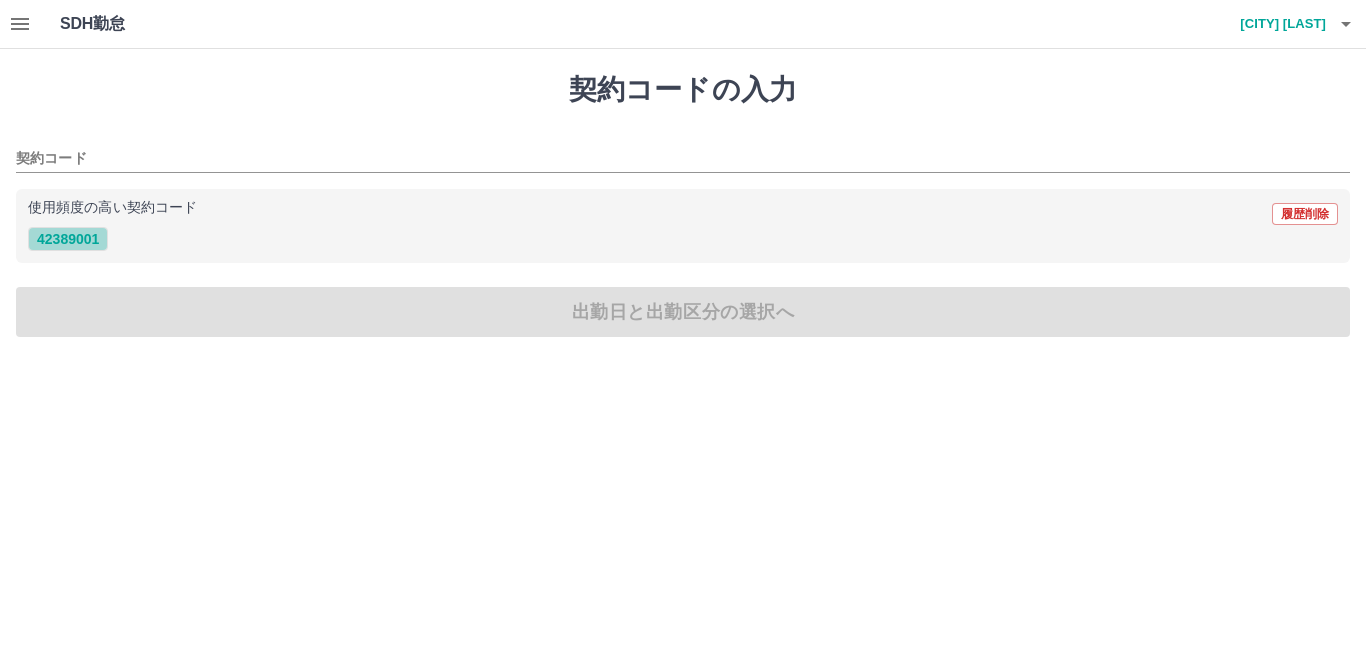type on "********" 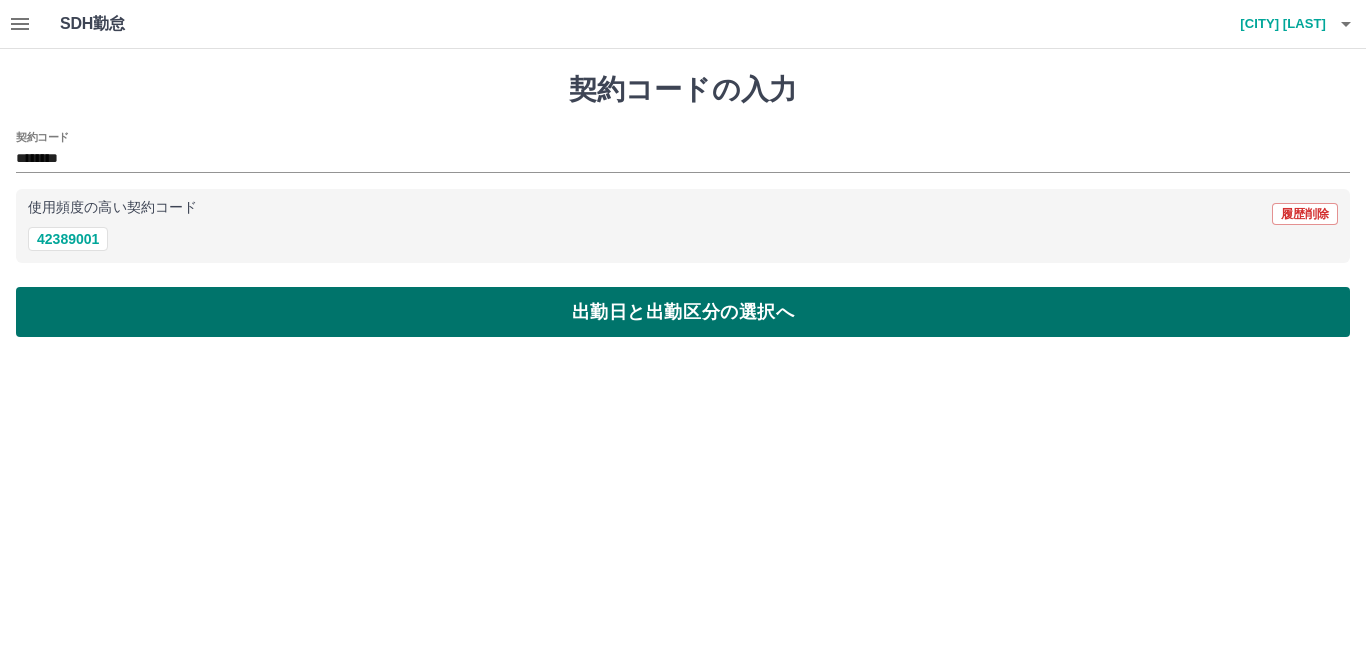 click on "出勤日と出勤区分の選択へ" at bounding box center [683, 312] 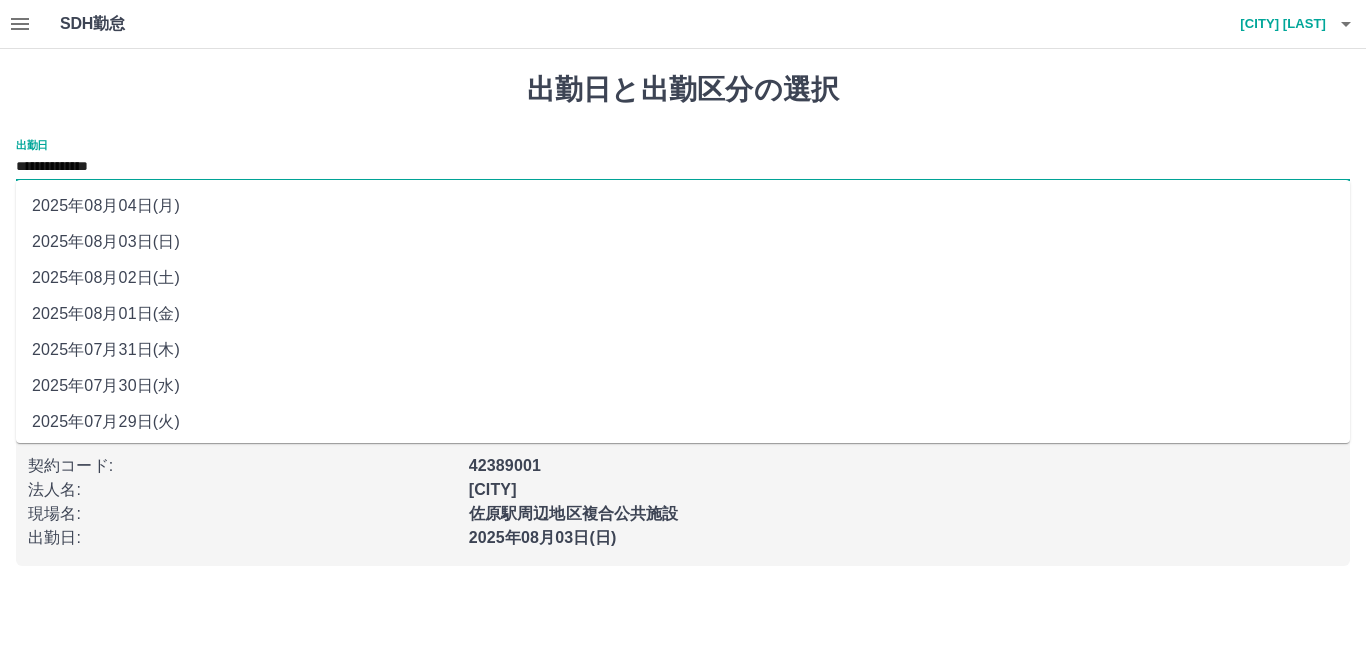 click on "**********" at bounding box center (683, 167) 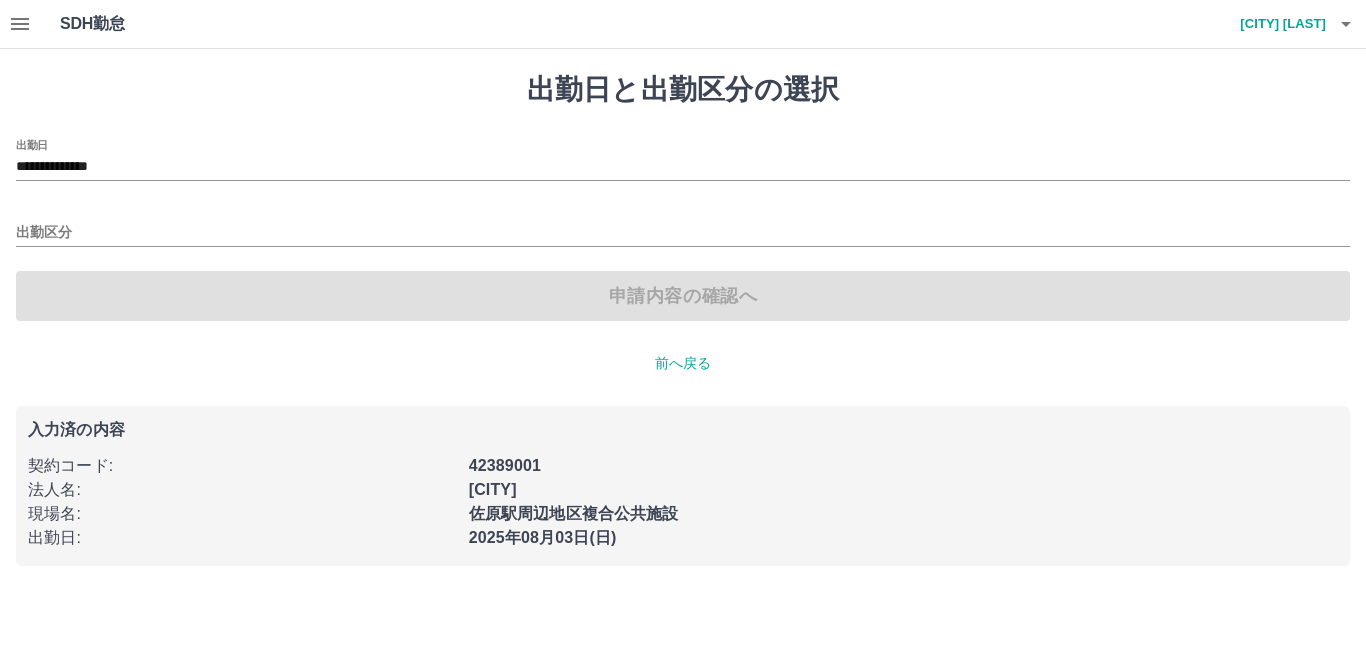 click on "申請内容の確認へ" at bounding box center [683, 296] 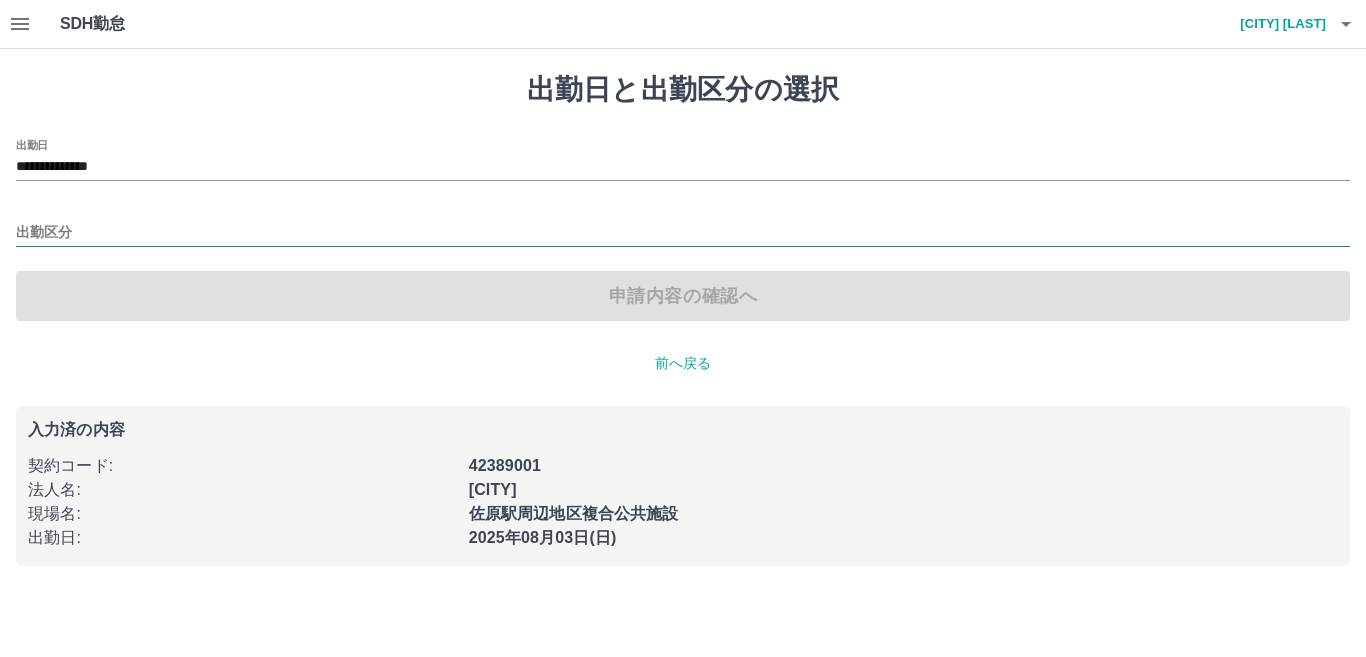 click on "出勤区分" at bounding box center (683, 233) 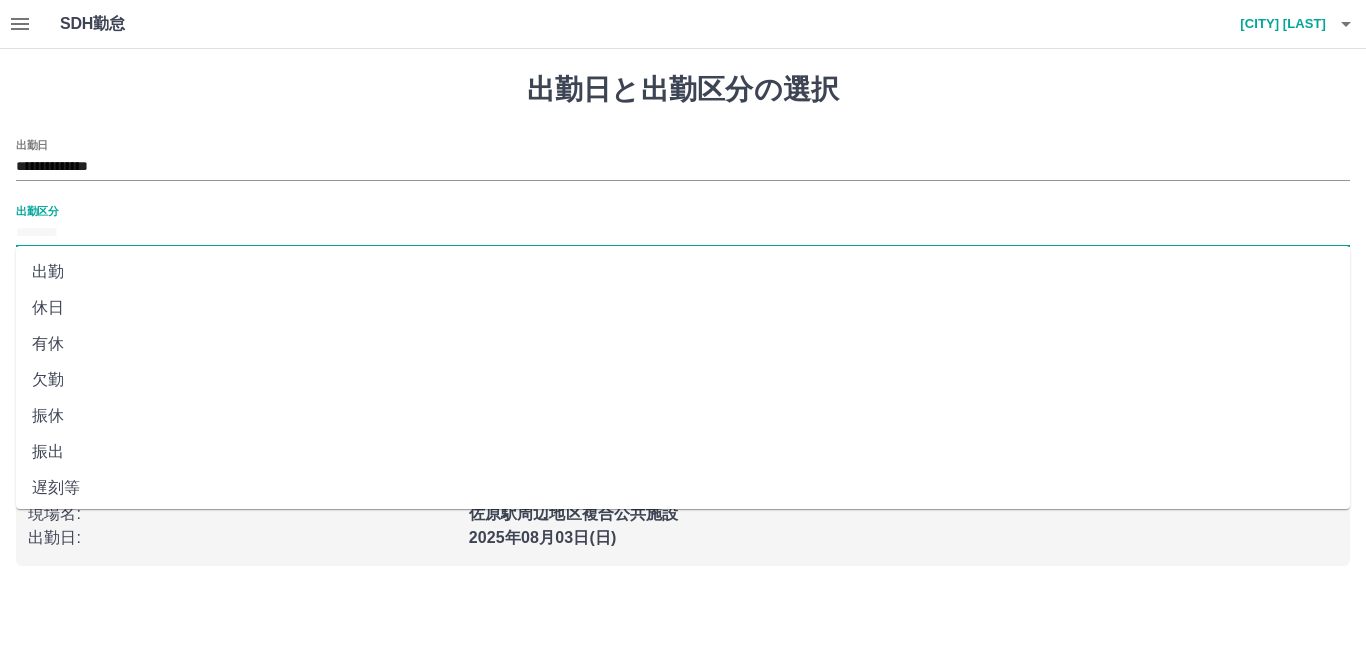 click on "休日" at bounding box center (683, 308) 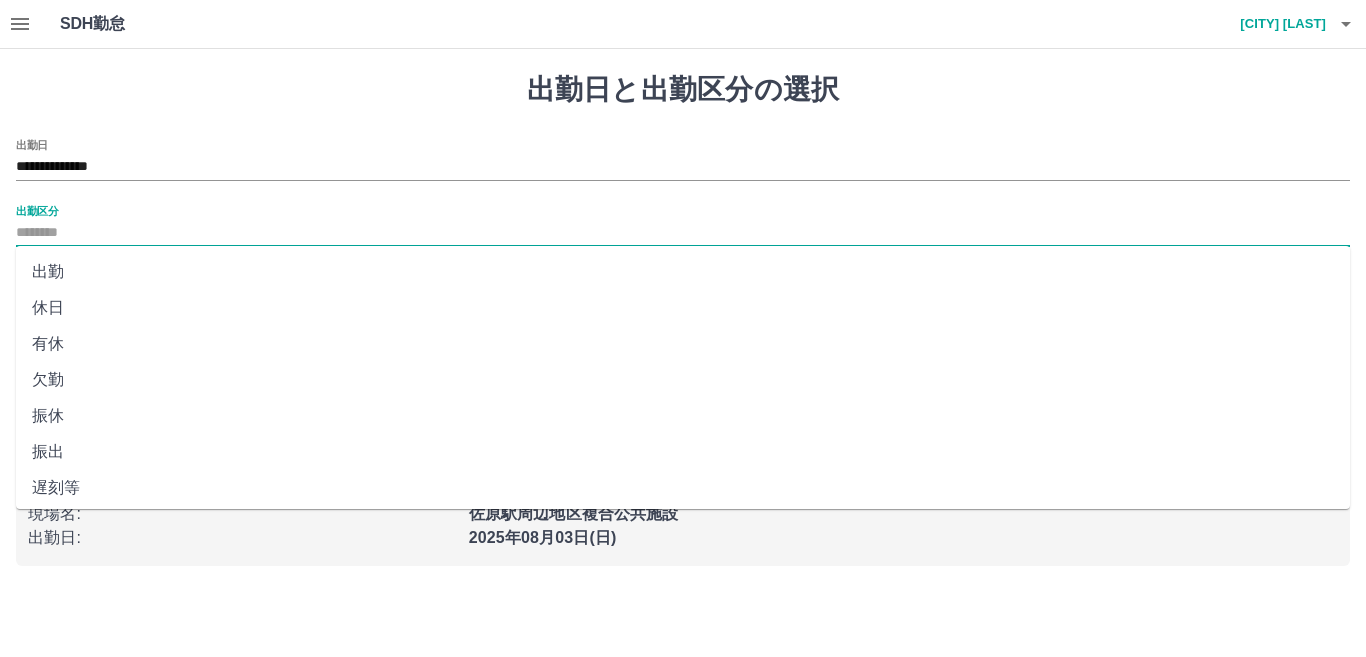type on "**" 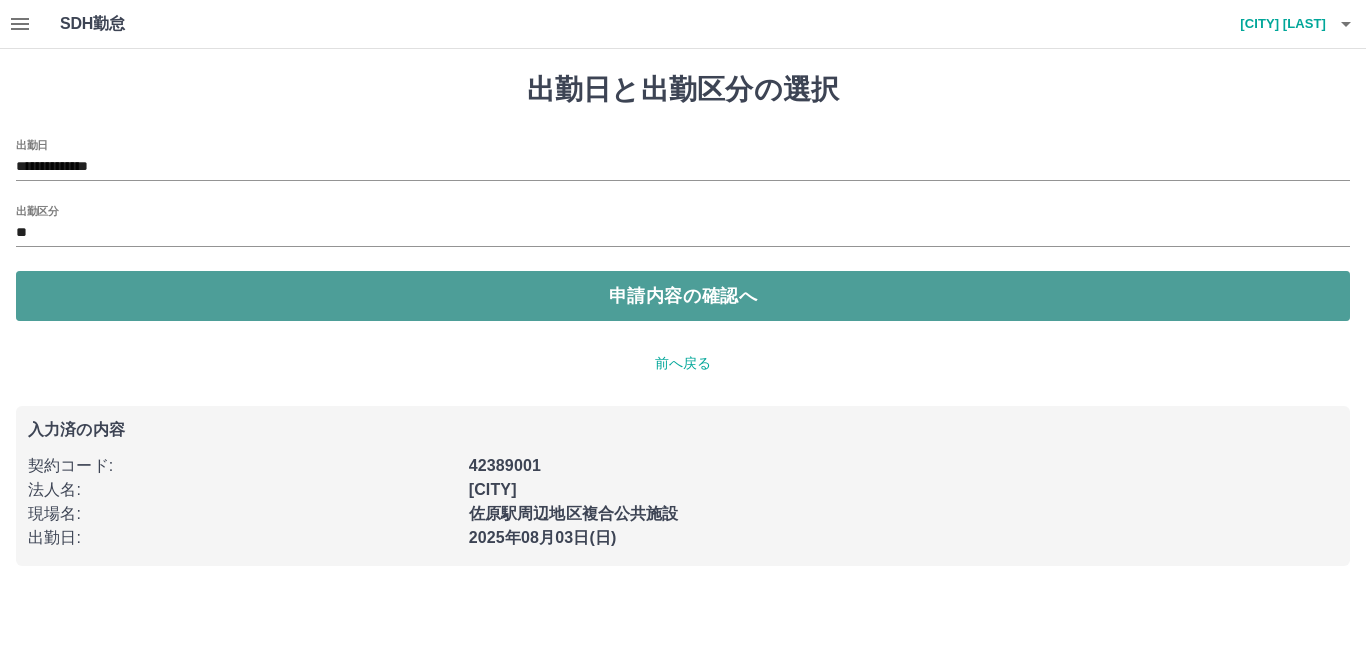click on "申請内容の確認へ" at bounding box center [683, 296] 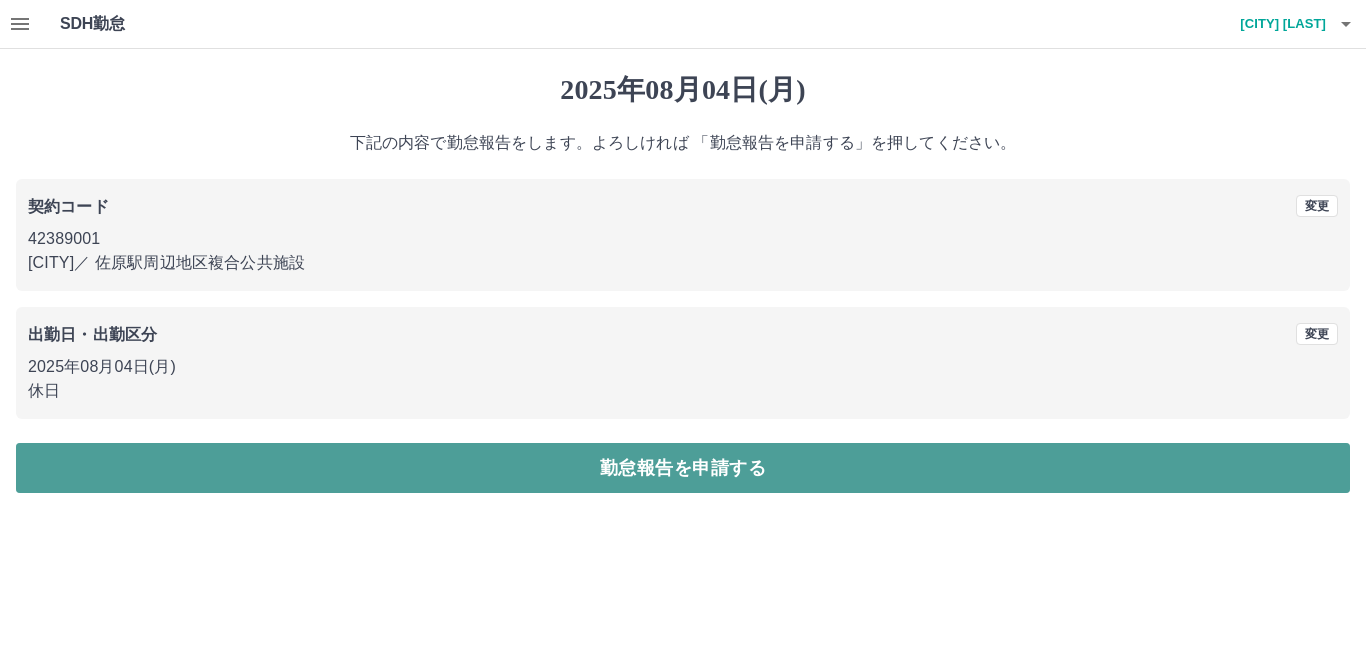 click on "勤怠報告を申請する" at bounding box center (683, 468) 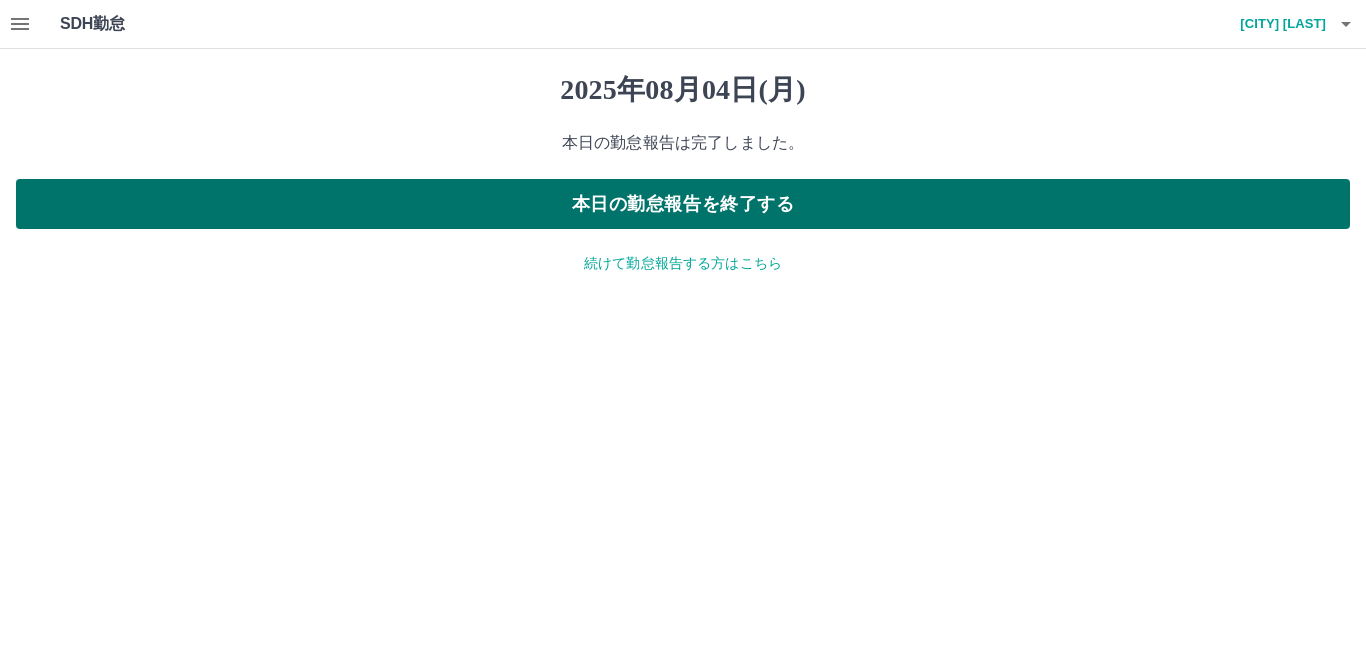 click on "本日の勤怠報告を終了する" at bounding box center (683, 204) 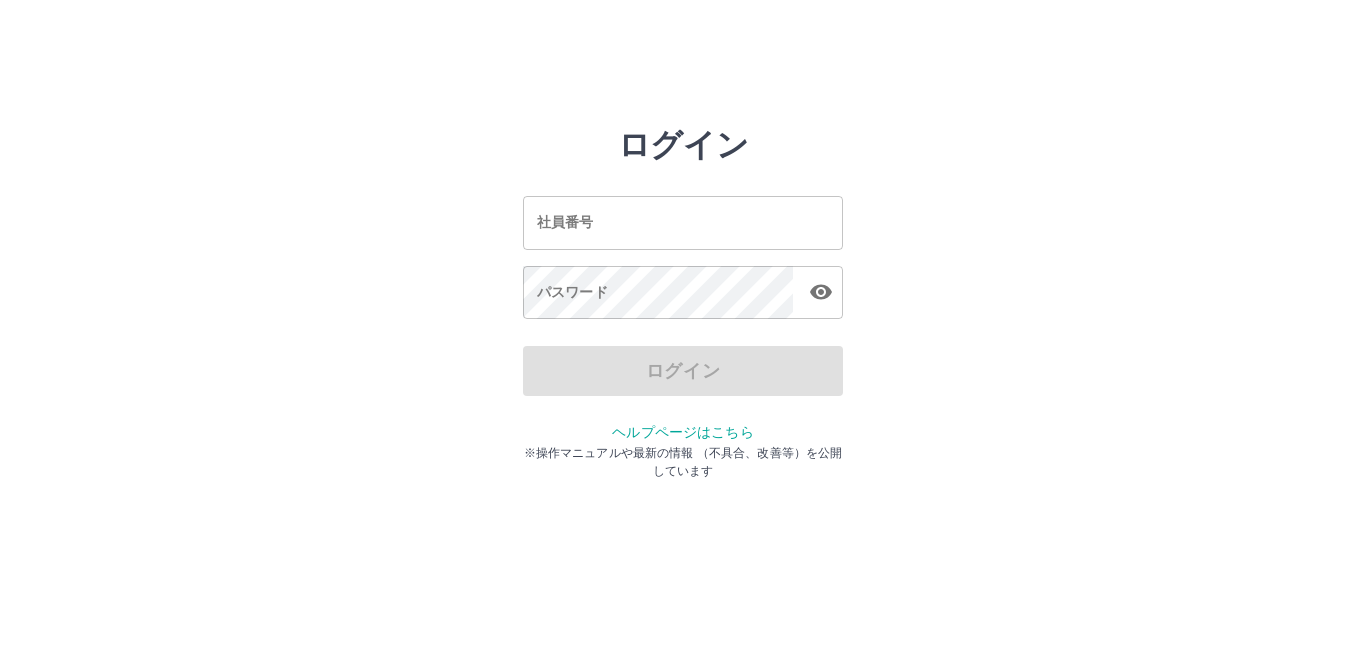 scroll, scrollTop: 0, scrollLeft: 0, axis: both 